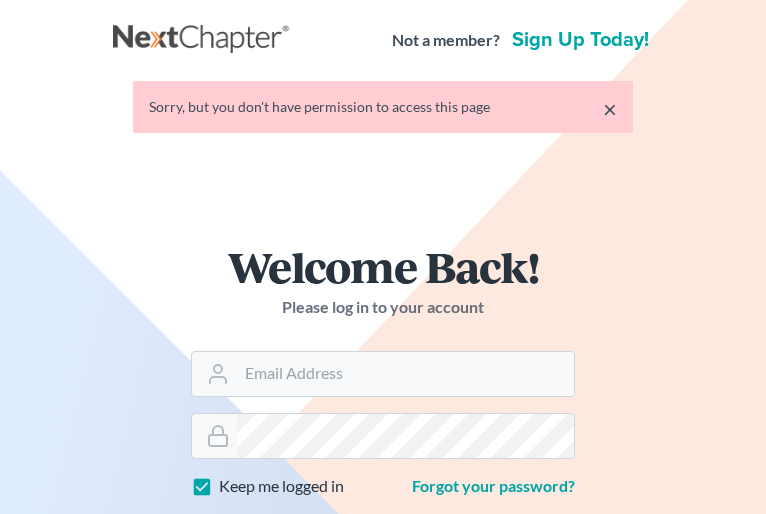 scroll, scrollTop: 0, scrollLeft: 0, axis: both 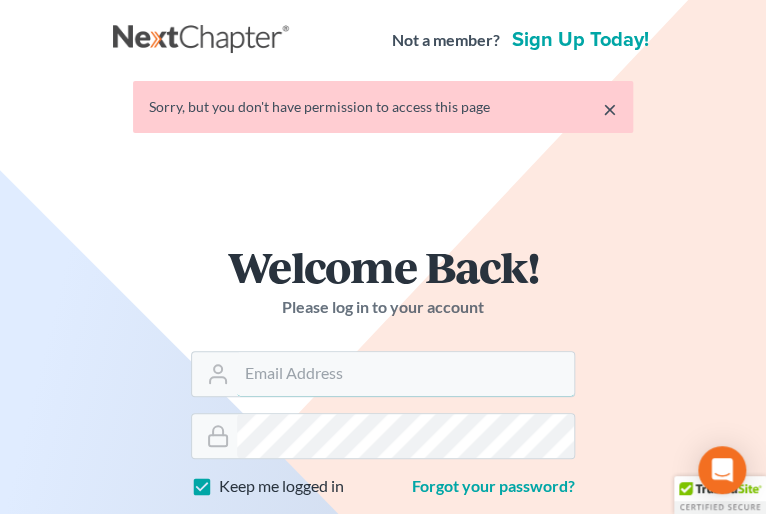 type on "[EMAIL]" 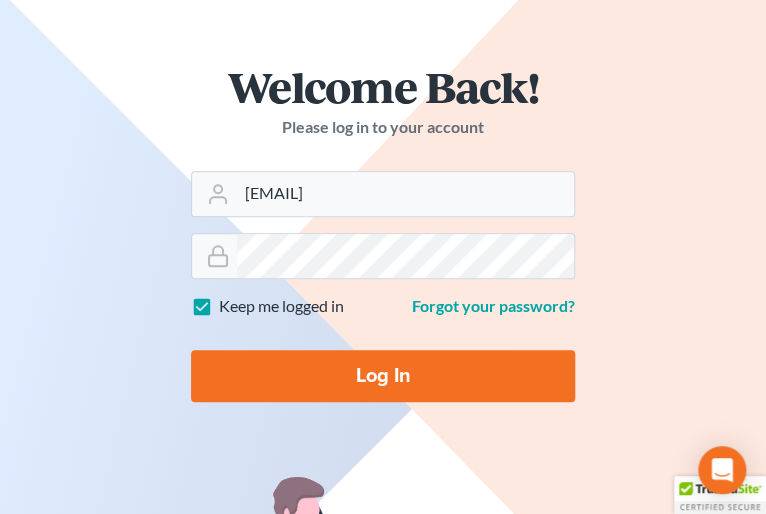 scroll, scrollTop: 221, scrollLeft: 0, axis: vertical 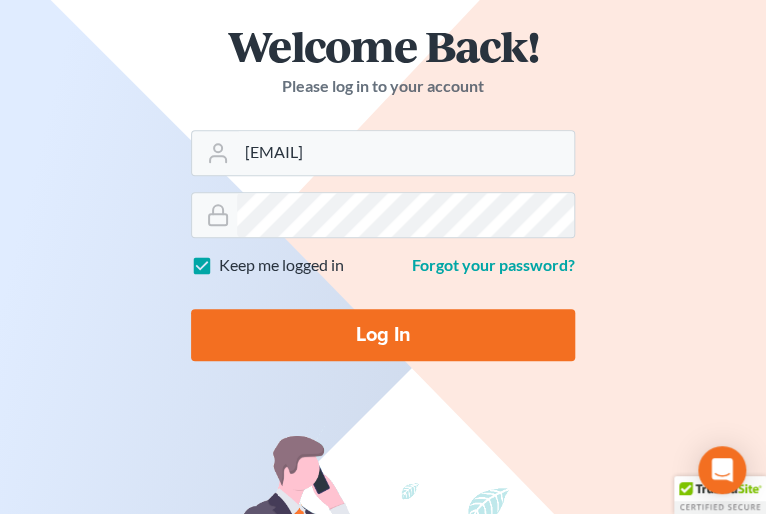 click on "Log In" at bounding box center (383, 335) 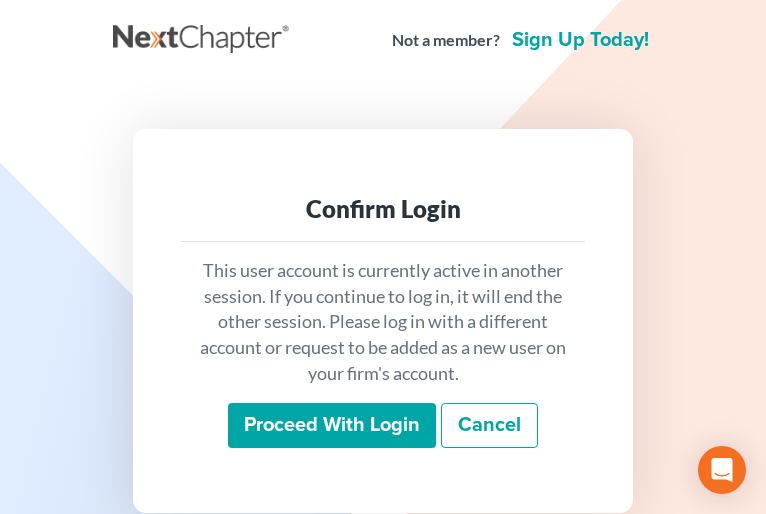 scroll, scrollTop: 0, scrollLeft: 0, axis: both 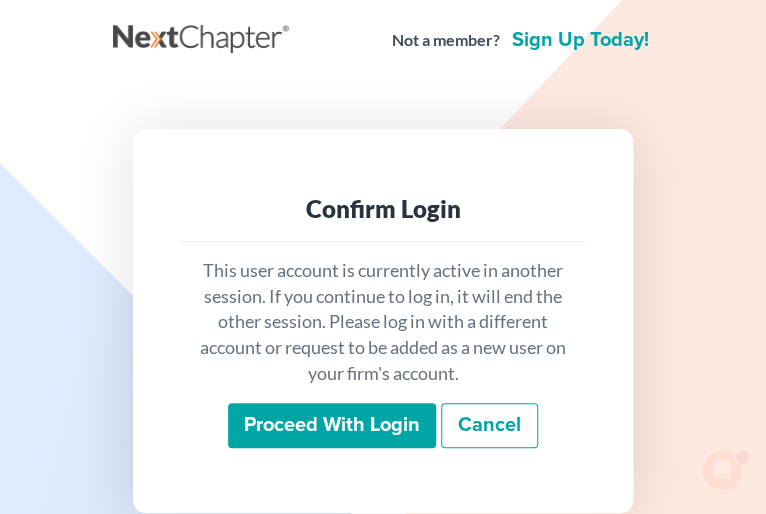 click on "Proceed with login" at bounding box center [332, 426] 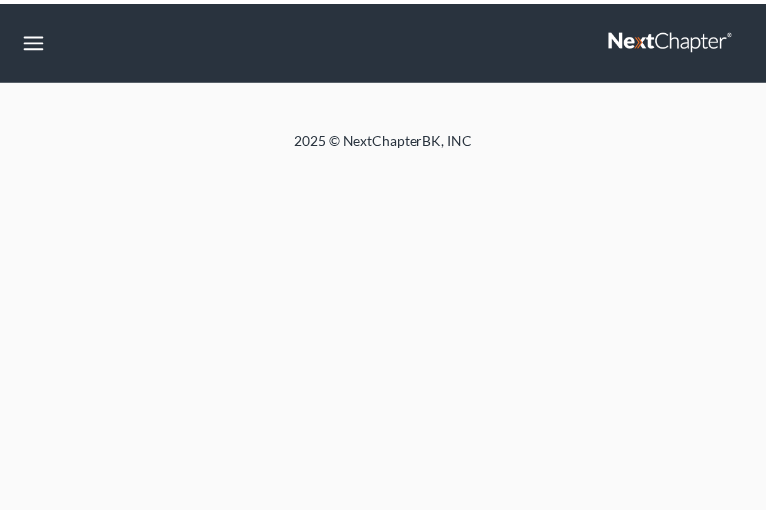 scroll, scrollTop: 0, scrollLeft: 0, axis: both 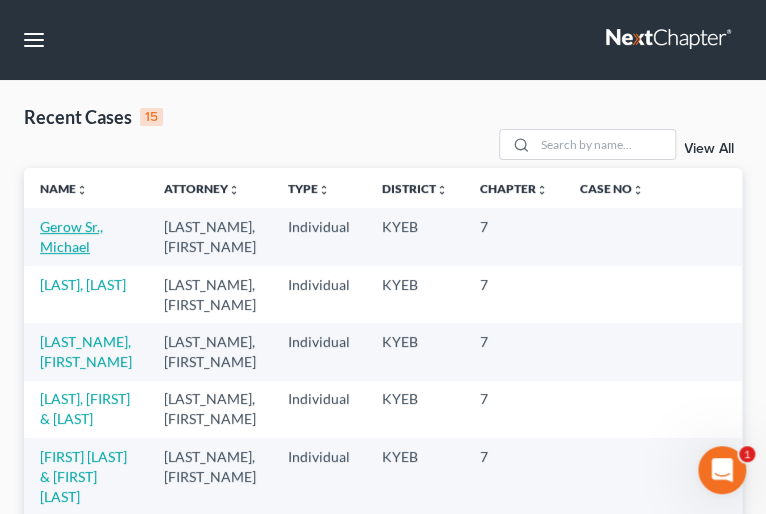 click on "Gerow Sr., Michael" at bounding box center [71, 236] 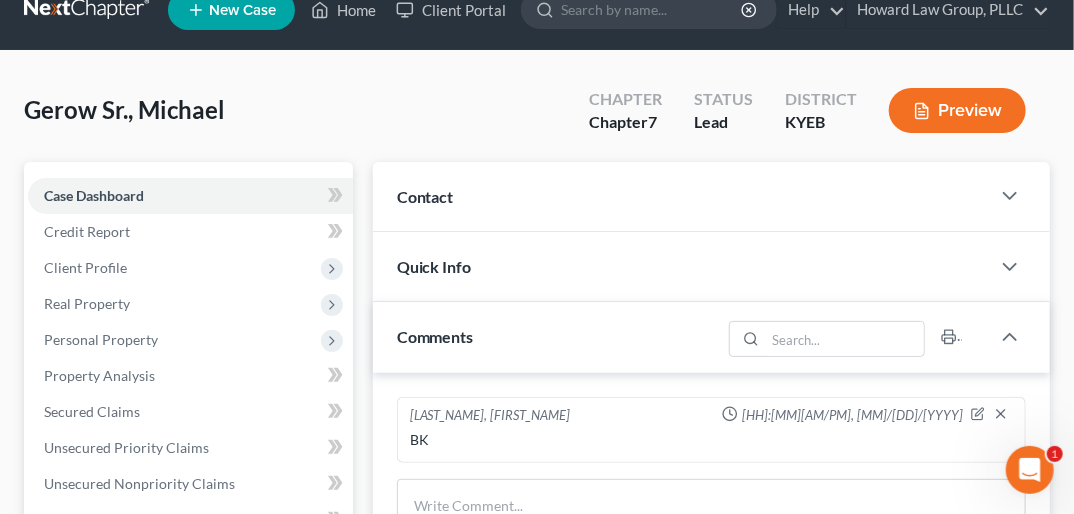 scroll, scrollTop: 83, scrollLeft: 0, axis: vertical 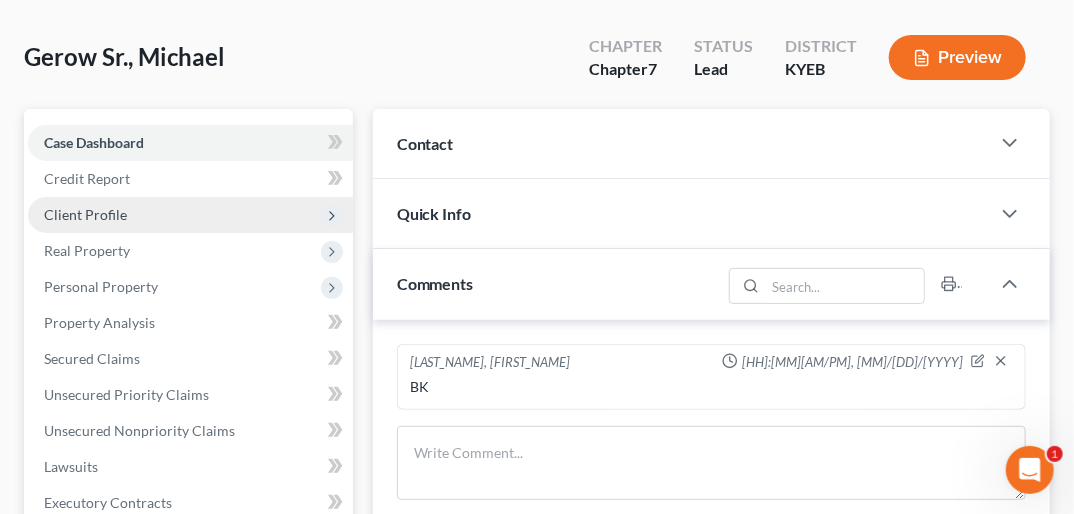 click on "Client Profile" at bounding box center [0, 0] 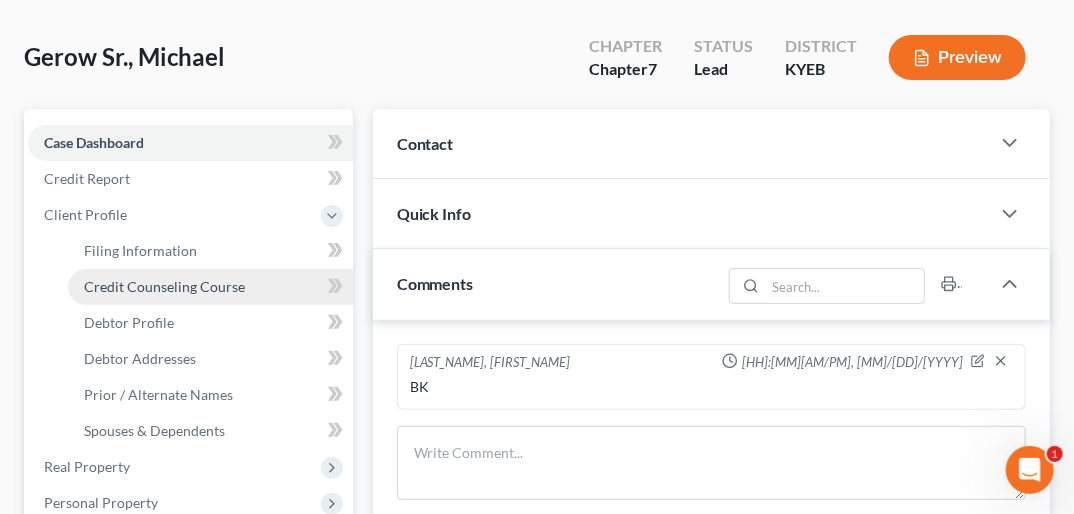 click on "Credit Counseling Course" at bounding box center [164, 286] 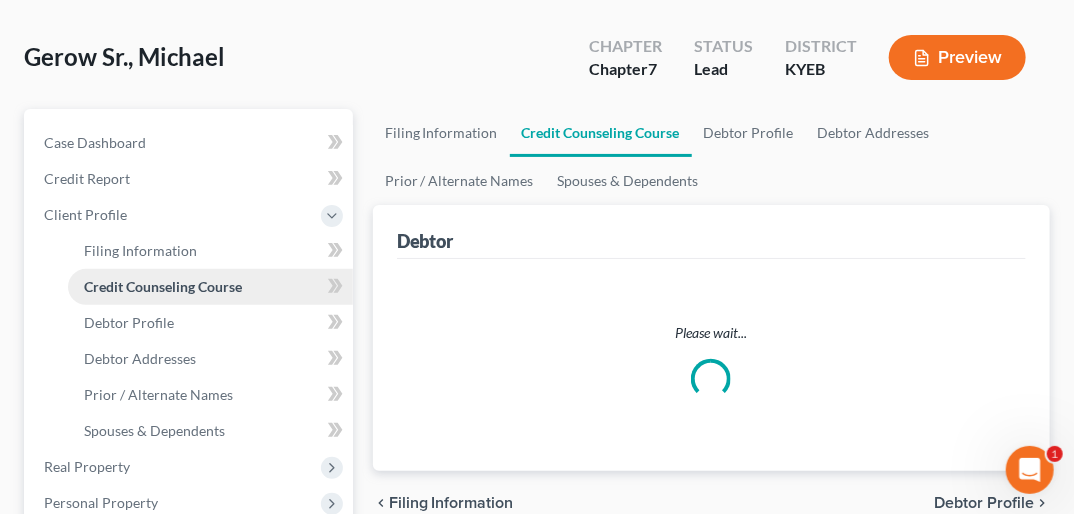 scroll, scrollTop: 0, scrollLeft: 0, axis: both 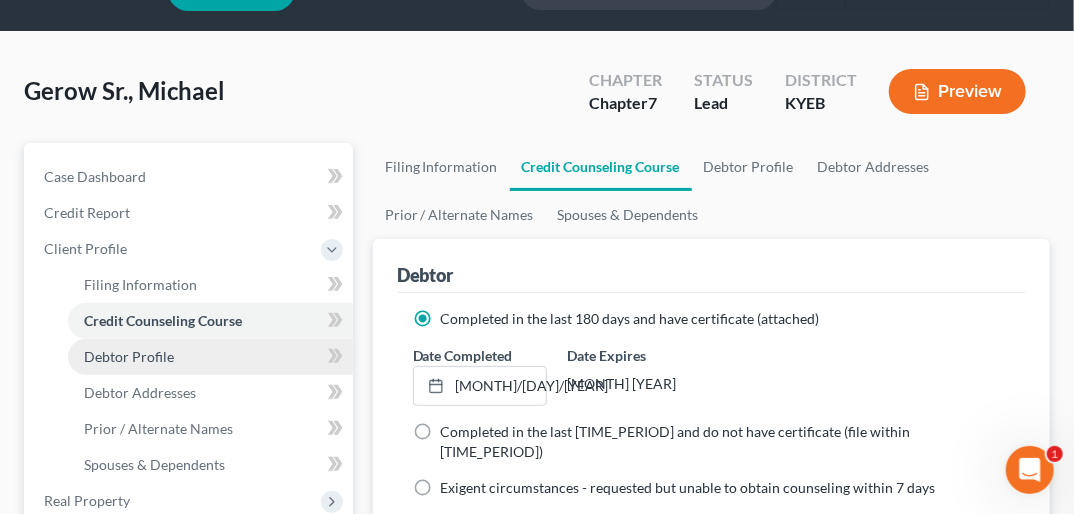 click on "Debtor Profile" at bounding box center (210, 357) 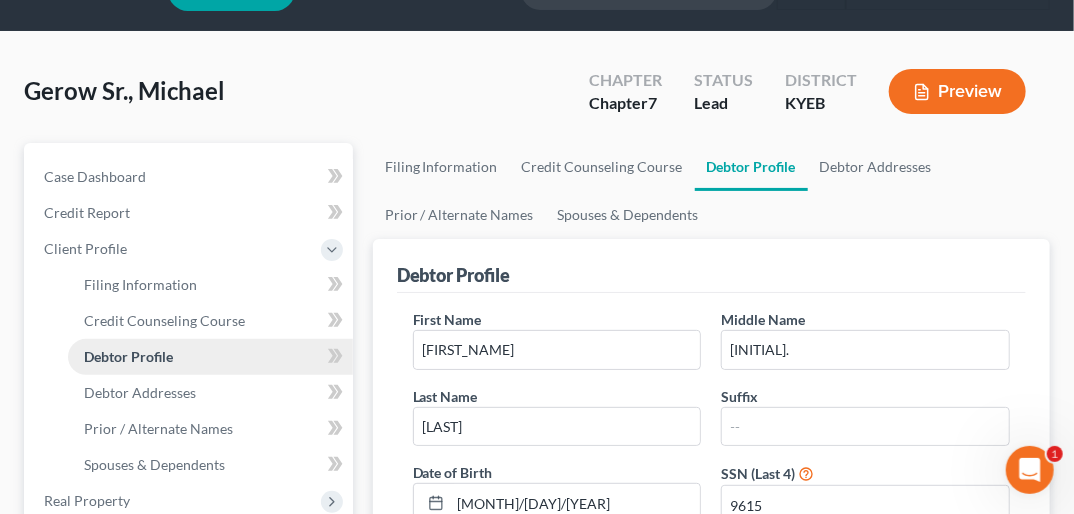 scroll, scrollTop: 0, scrollLeft: 0, axis: both 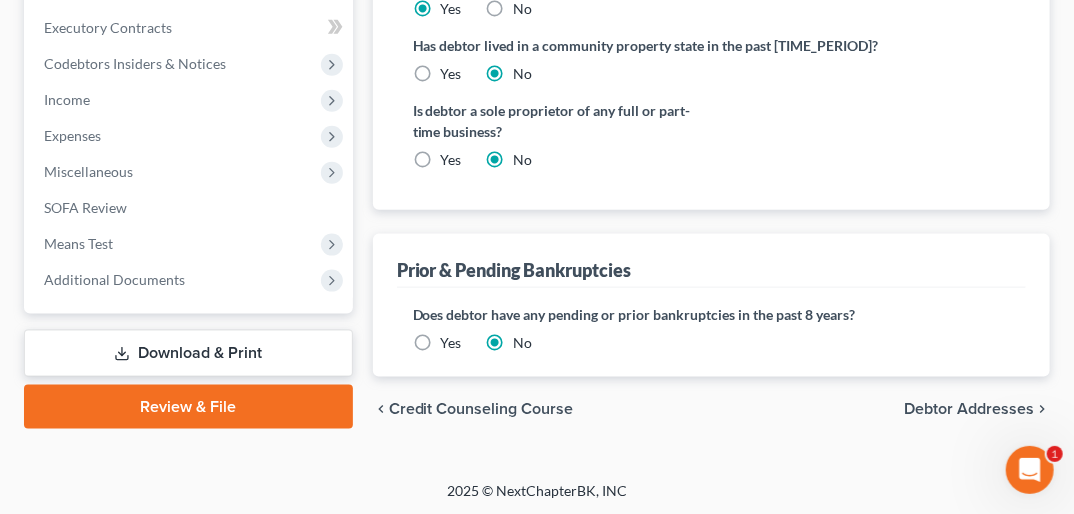 click on "Debtor Addresses" at bounding box center [969, 409] 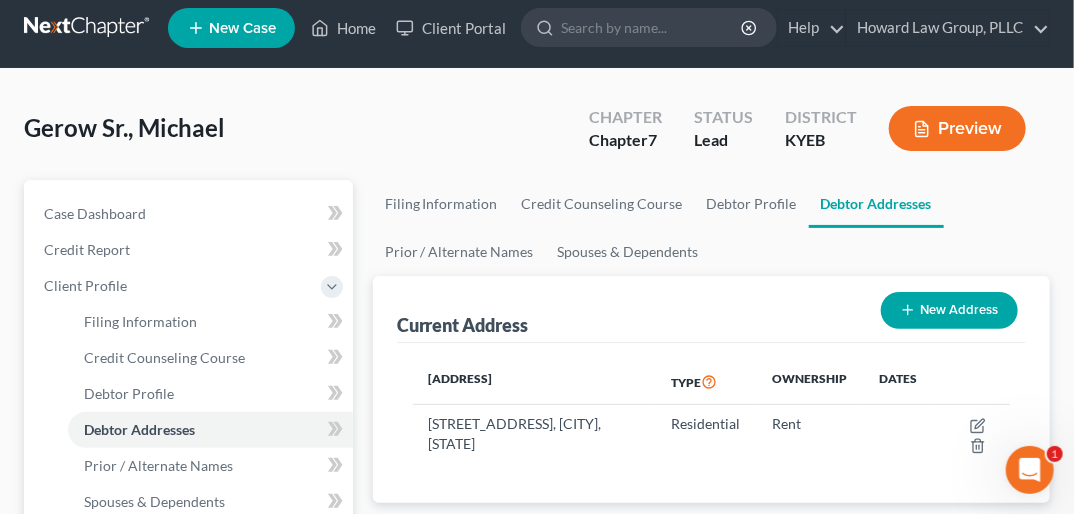 scroll, scrollTop: 0, scrollLeft: 0, axis: both 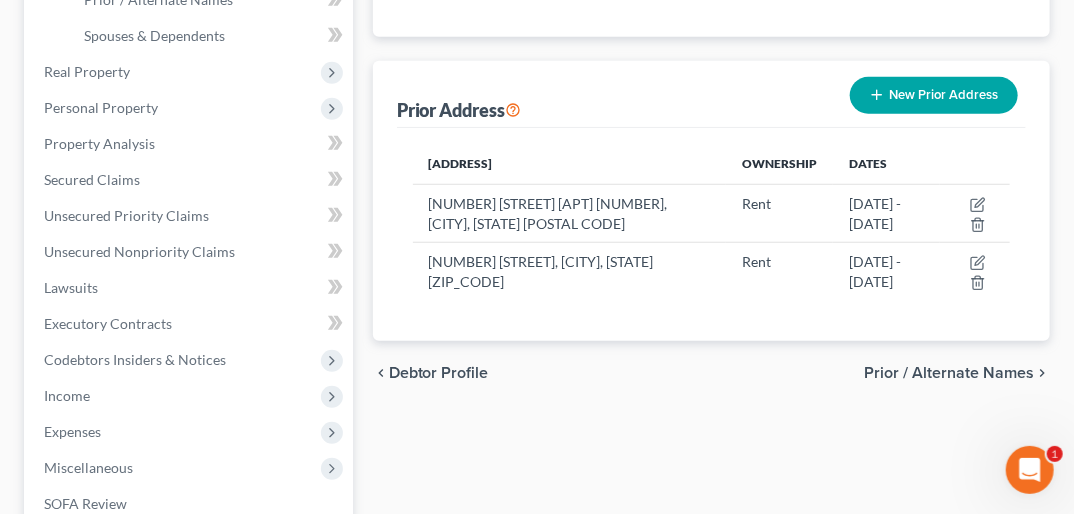 click on "Prior / Alternate Names" at bounding box center (949, 373) 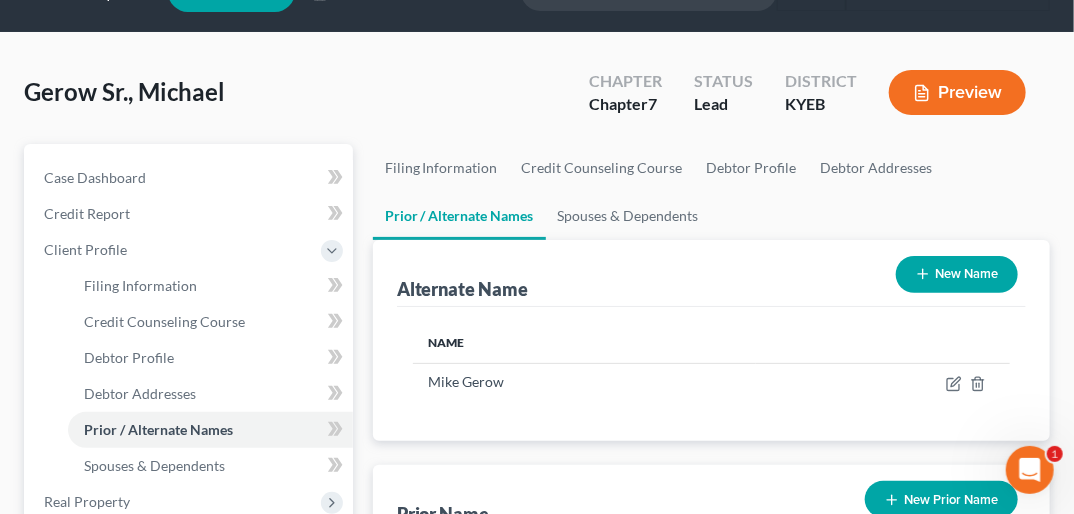 scroll, scrollTop: 0, scrollLeft: 0, axis: both 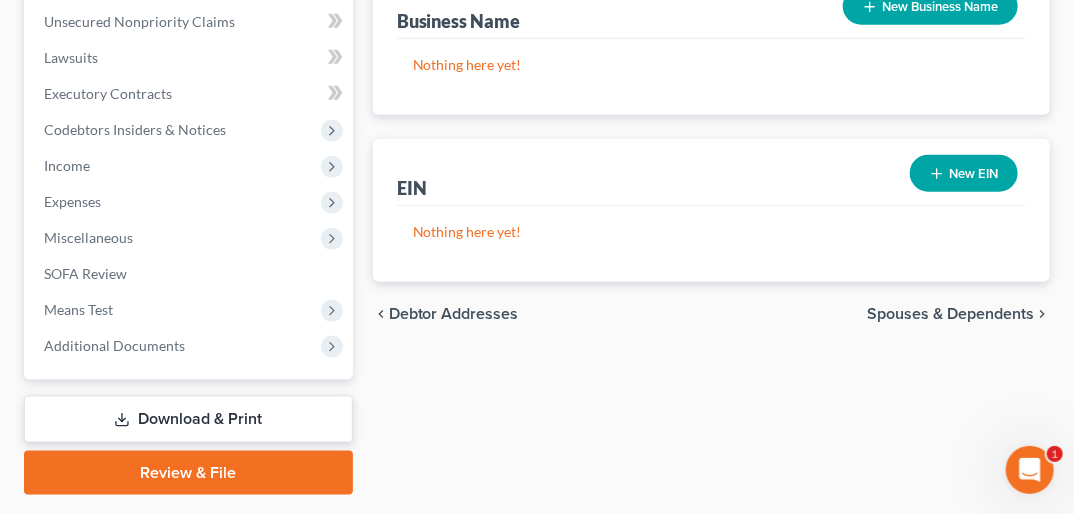 click on "Spouses & Dependents" at bounding box center (950, 314) 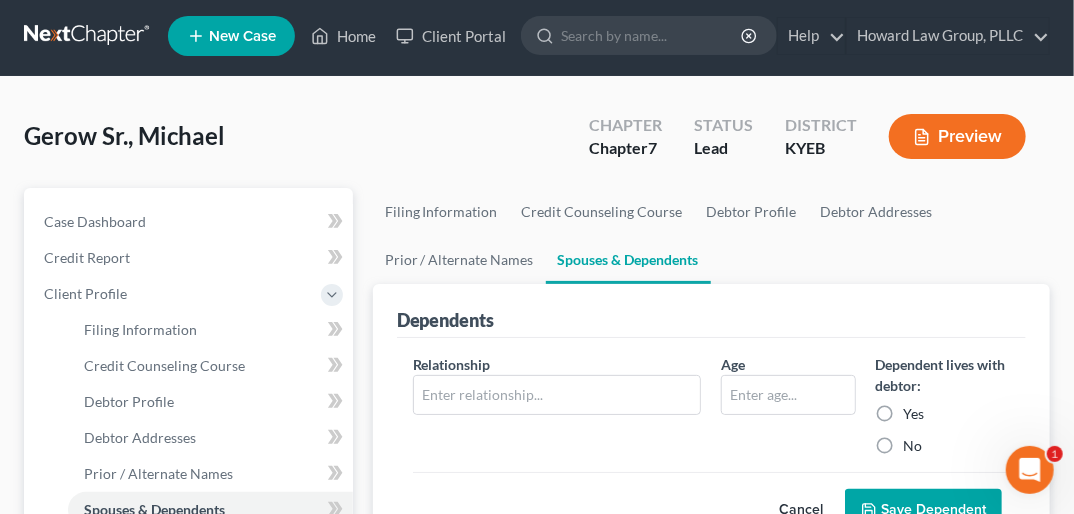 scroll, scrollTop: 0, scrollLeft: 0, axis: both 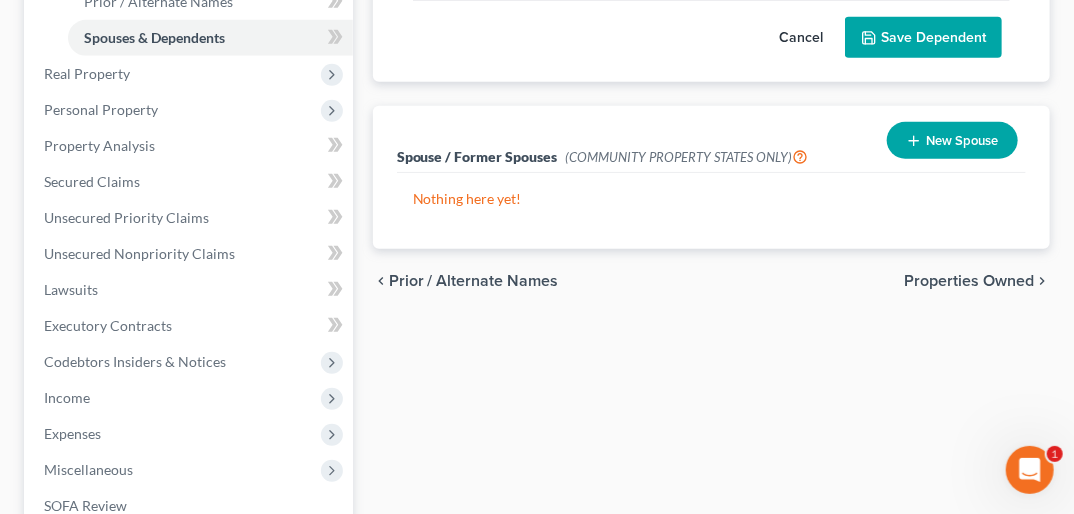 click on "Properties Owned" at bounding box center [969, 281] 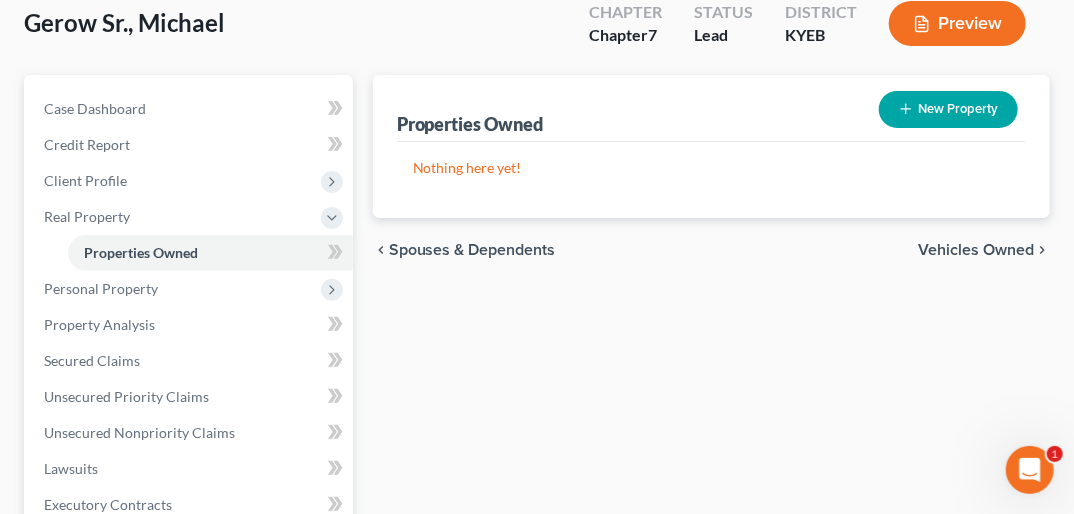 scroll, scrollTop: 0, scrollLeft: 0, axis: both 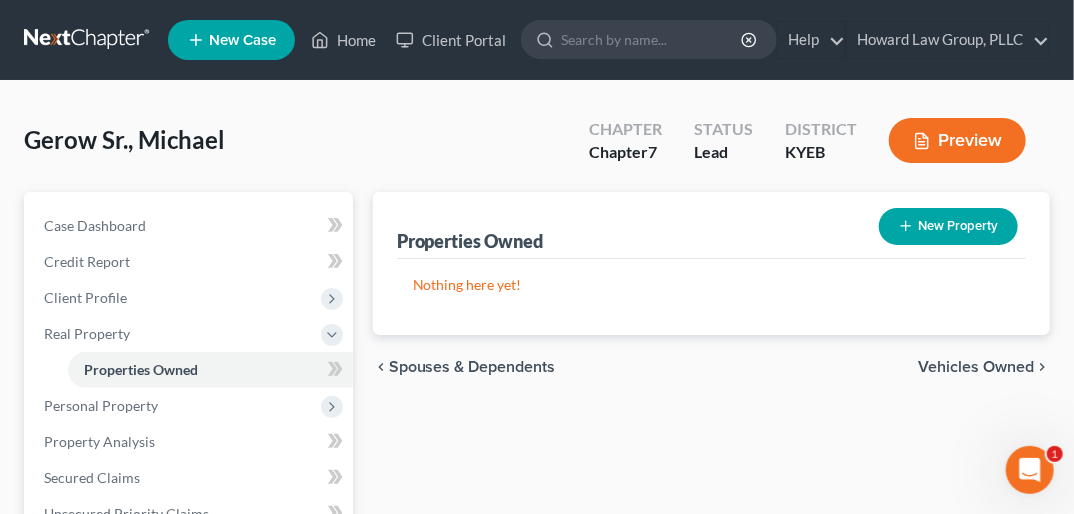 click on "Vehicles Owned" at bounding box center [976, 367] 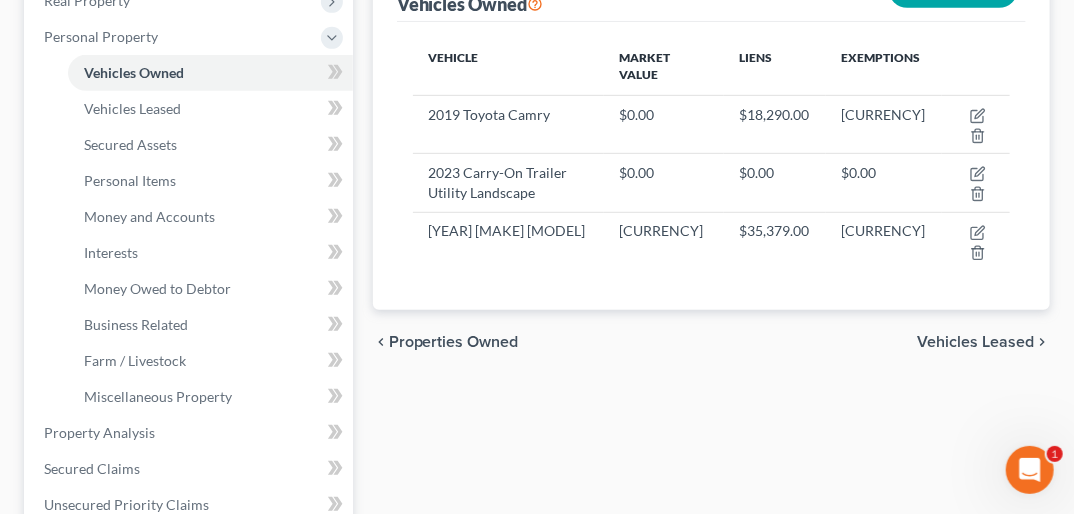 scroll, scrollTop: 343, scrollLeft: 0, axis: vertical 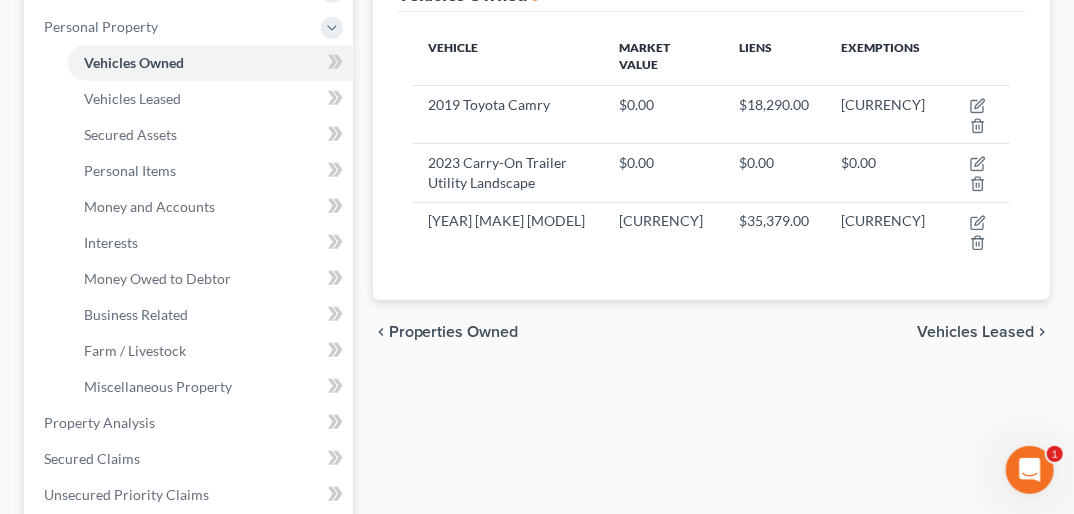 click on "Vehicles Leased" at bounding box center [975, 332] 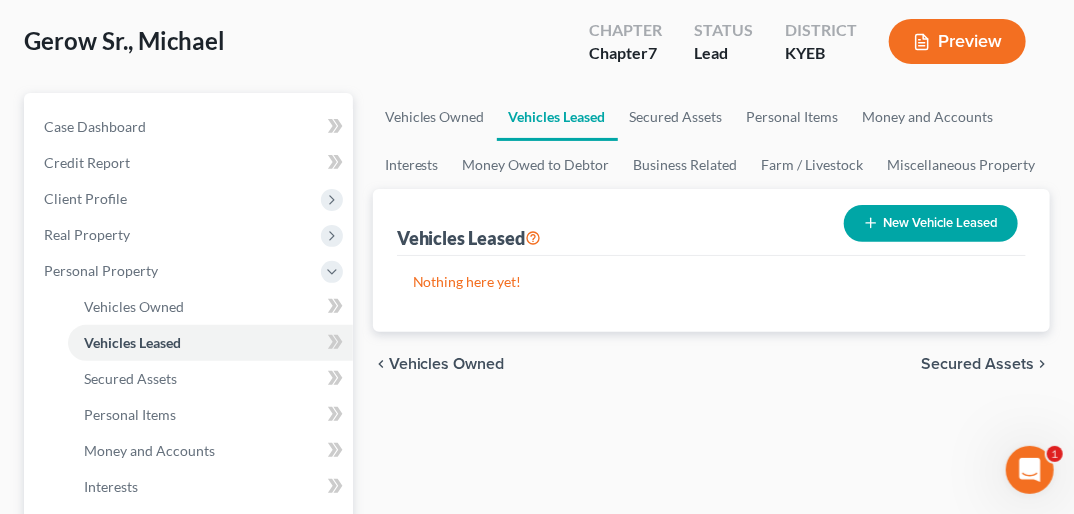 scroll, scrollTop: 0, scrollLeft: 0, axis: both 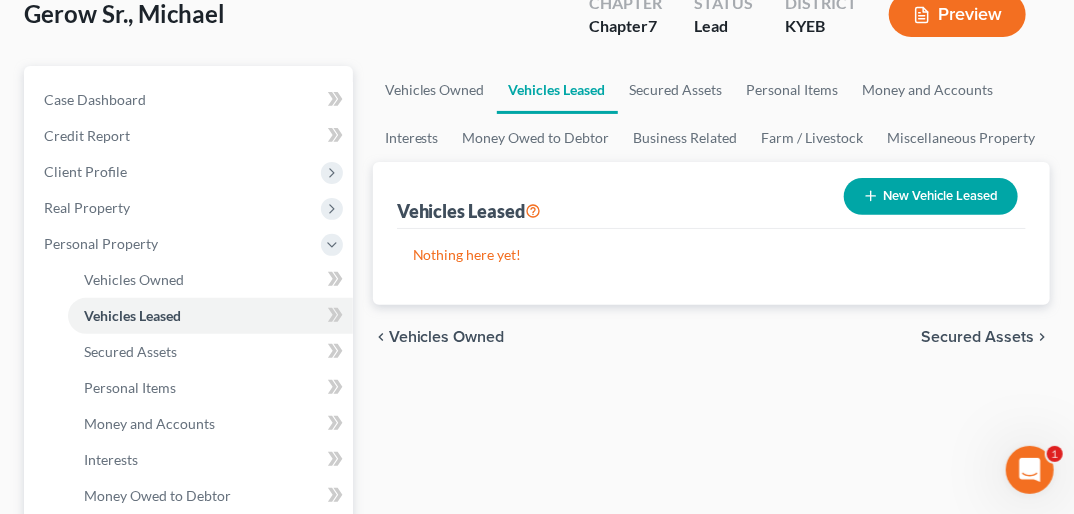 click on "Secured Assets" at bounding box center [977, 337] 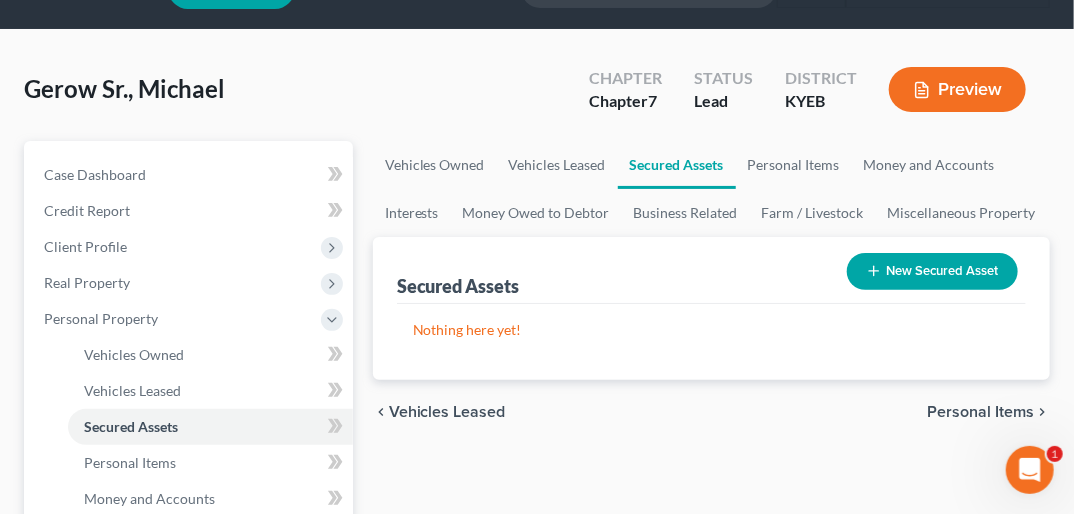 scroll, scrollTop: 0, scrollLeft: 0, axis: both 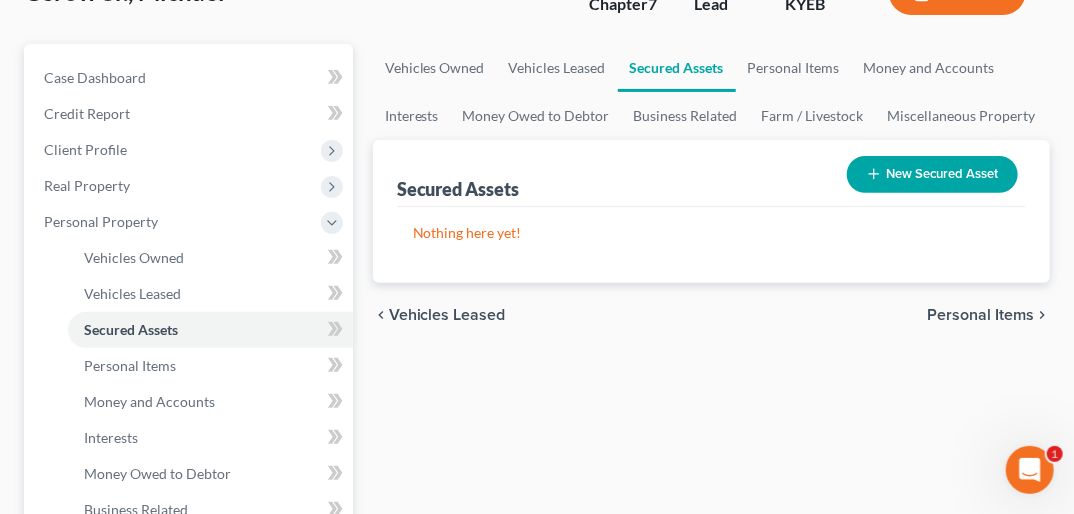 click on "Personal Items" at bounding box center (980, 315) 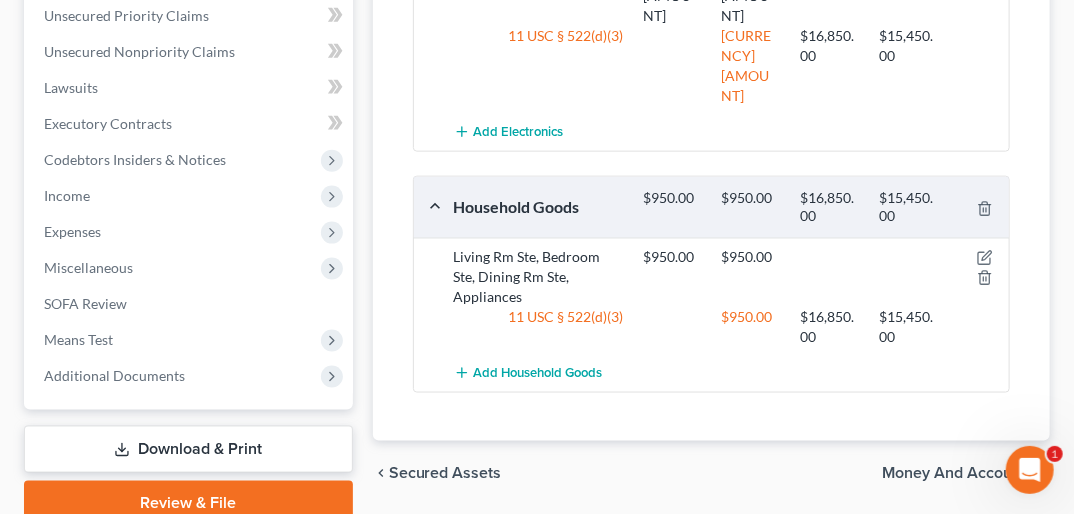scroll, scrollTop: 852, scrollLeft: 0, axis: vertical 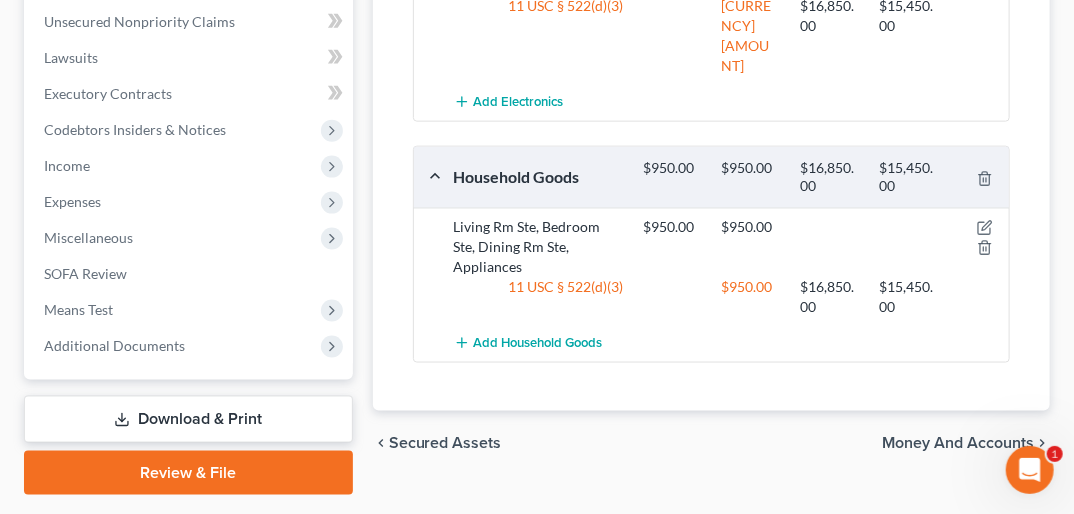click on "Money and Accounts" at bounding box center [958, 443] 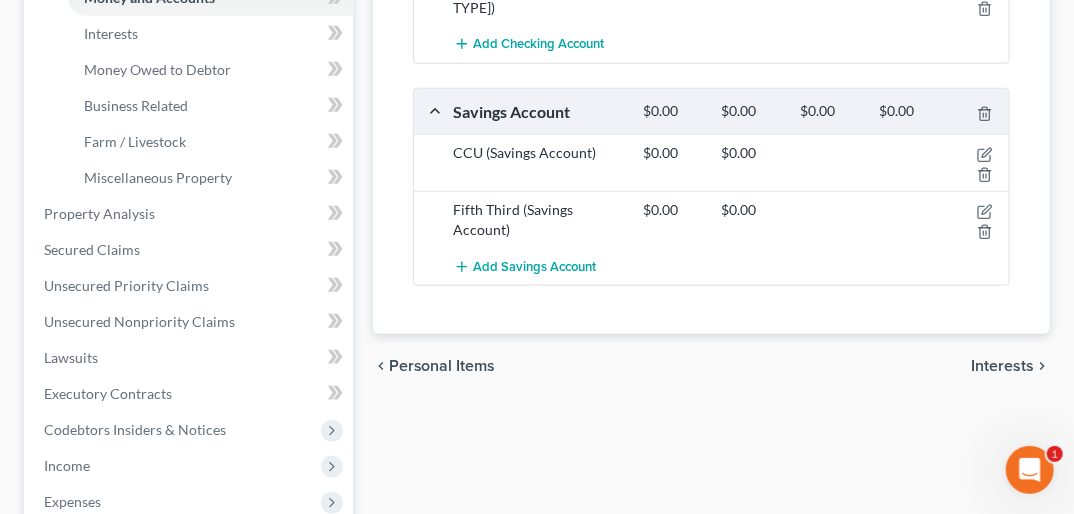 scroll, scrollTop: 564, scrollLeft: 0, axis: vertical 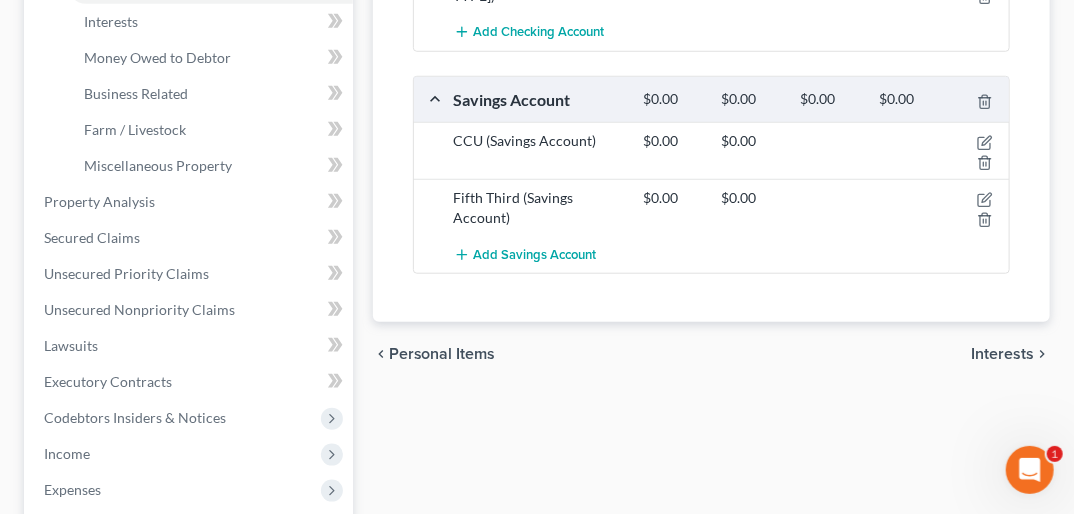 click on "Interests" at bounding box center (1002, 354) 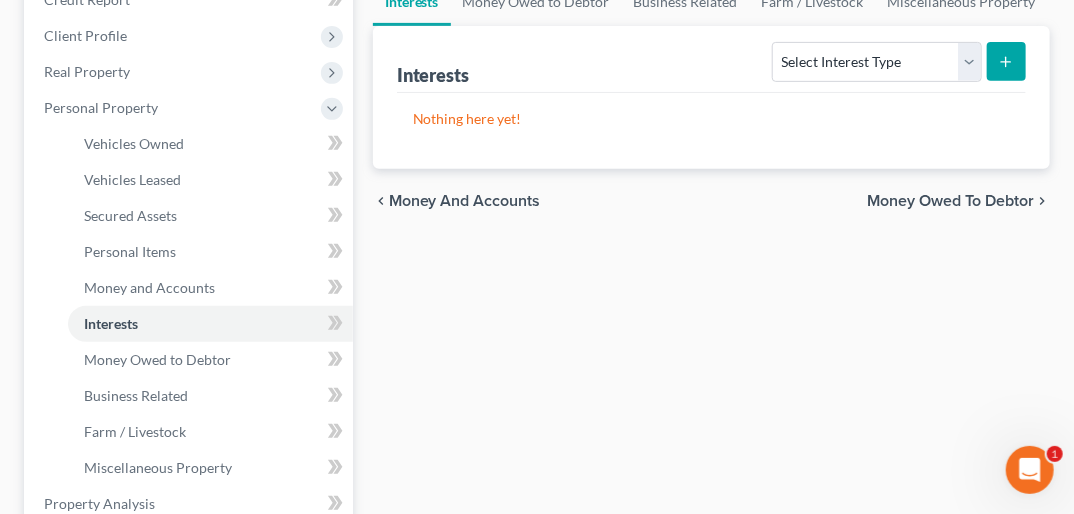 scroll, scrollTop: 340, scrollLeft: 0, axis: vertical 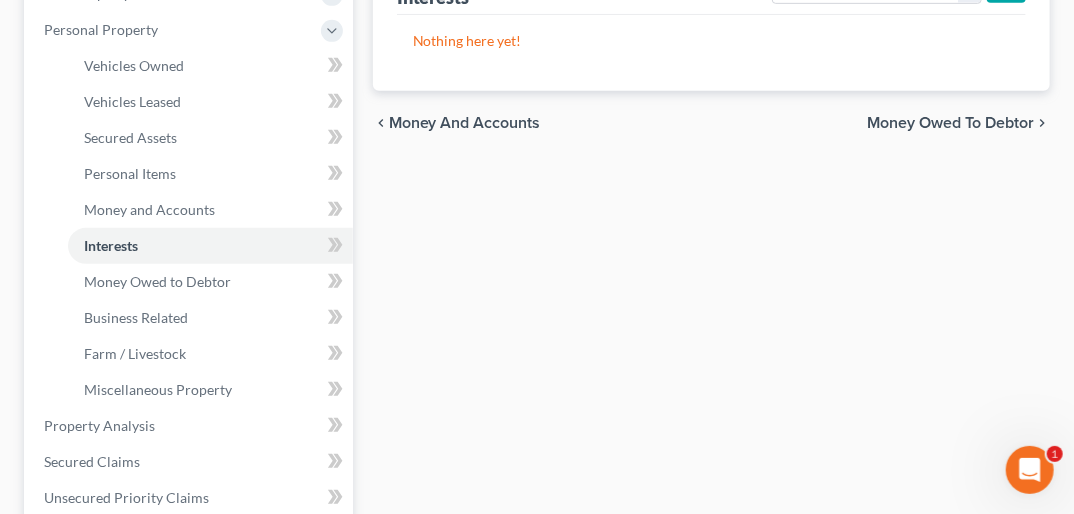 click on "Money Owed to Debtor" at bounding box center (950, 123) 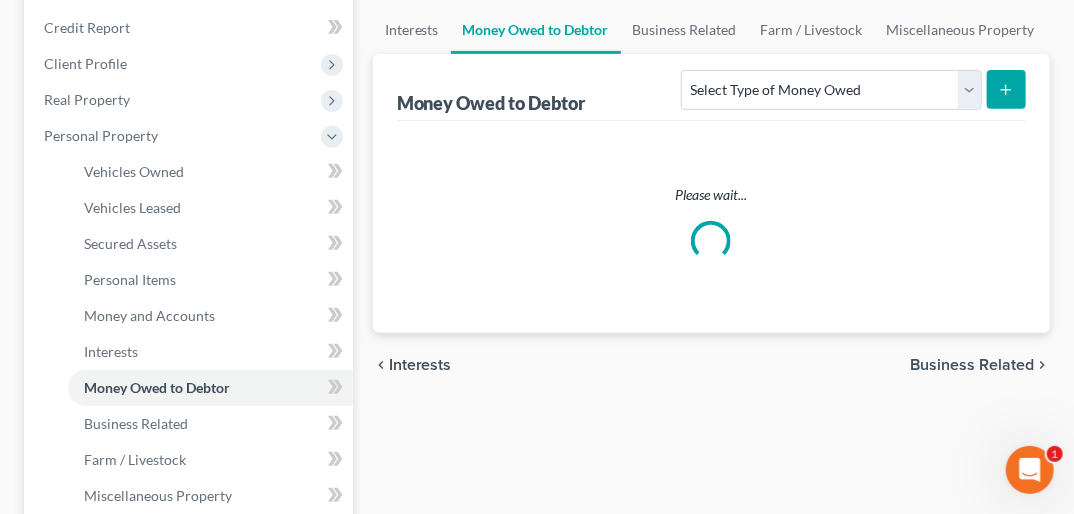 scroll, scrollTop: 0, scrollLeft: 0, axis: both 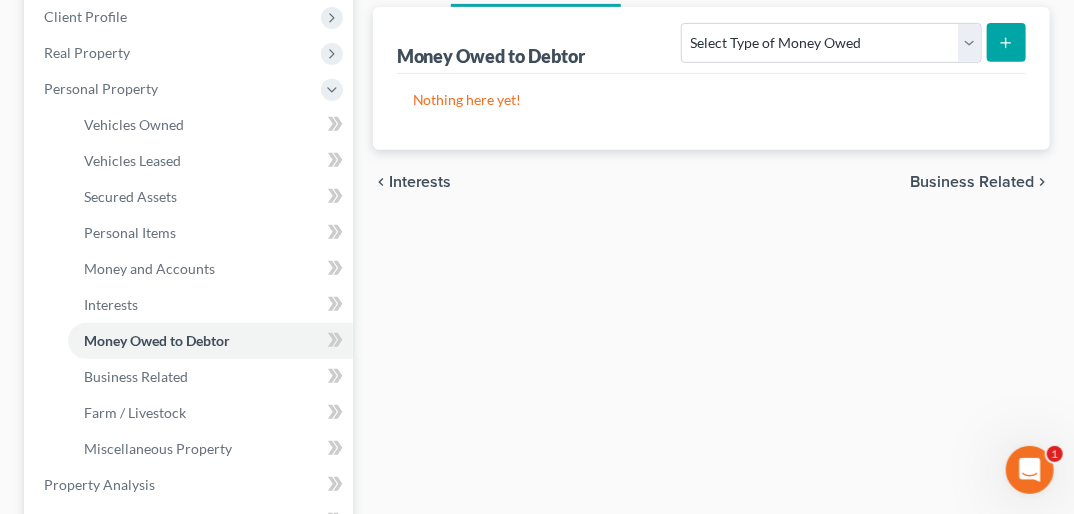 click on "Business Related" at bounding box center [972, 182] 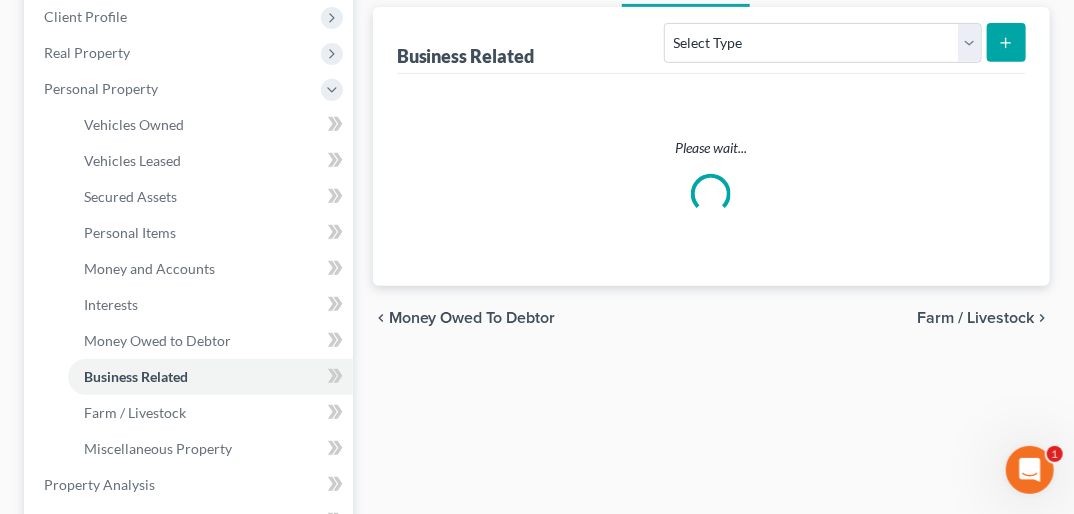 scroll, scrollTop: 200, scrollLeft: 0, axis: vertical 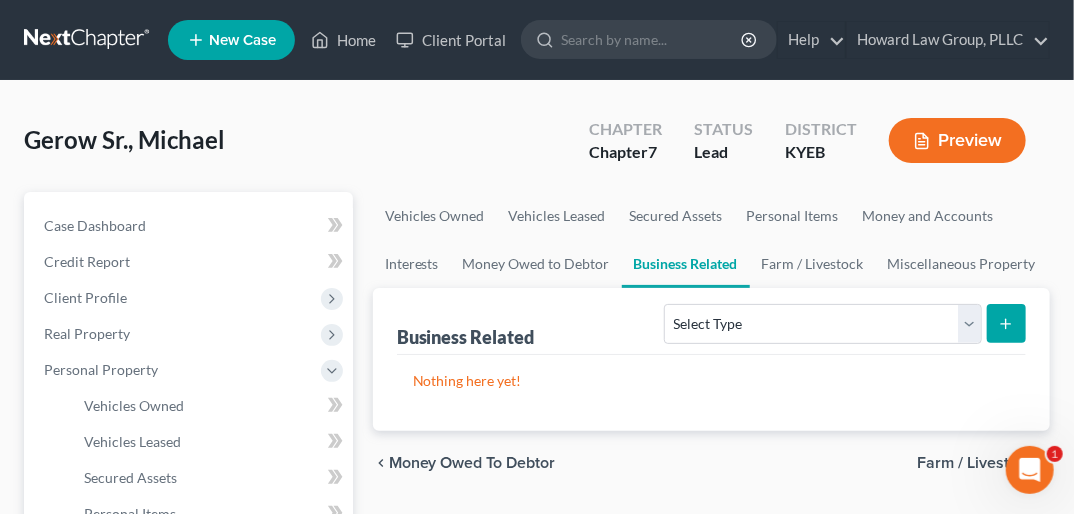 click on "chevron_left
Money Owed to Debtor
Farm / Livestock
chevron_right" at bounding box center (711, 463) 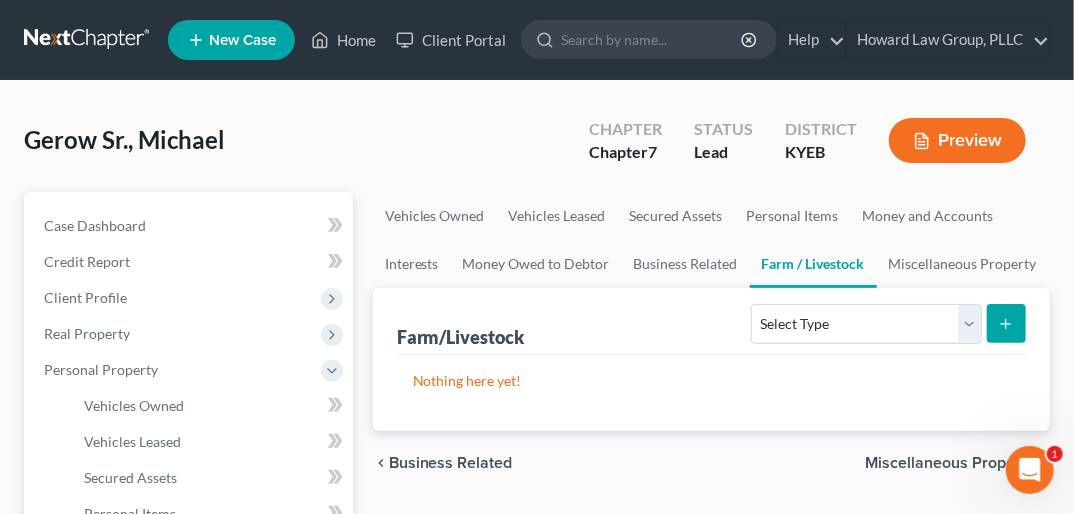 click on "Miscellaneous Property" at bounding box center [949, 463] 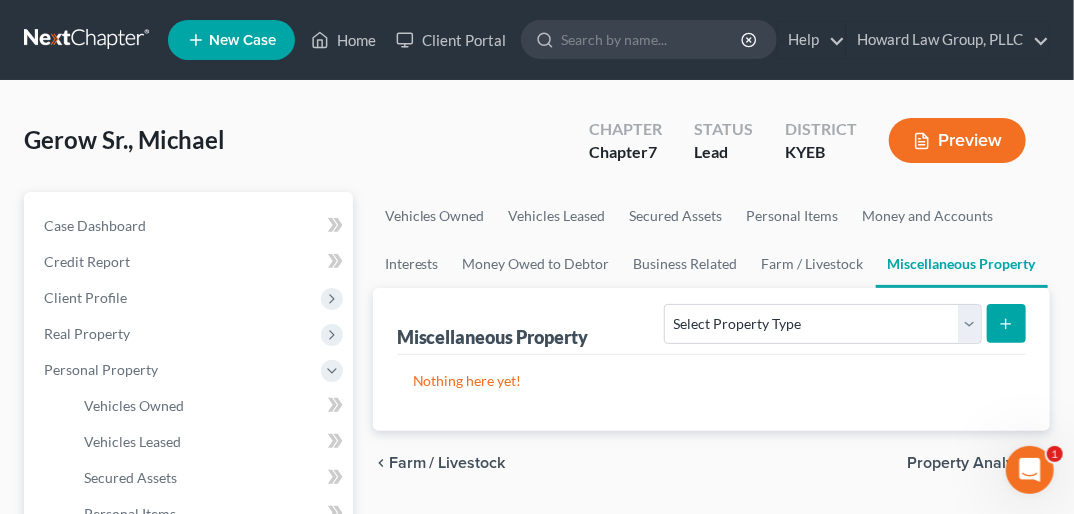 click on "Property Analysis" at bounding box center [970, 463] 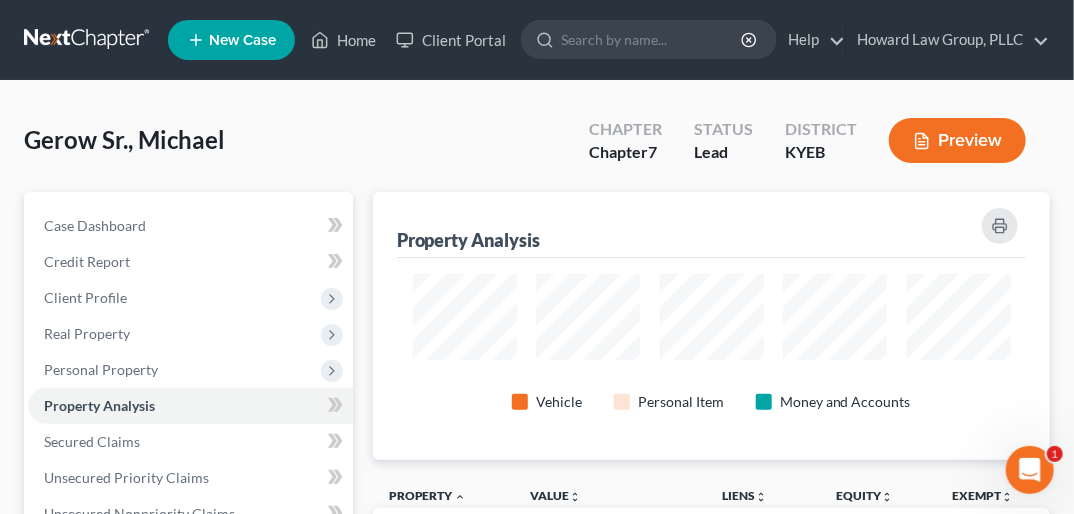 scroll, scrollTop: 999732, scrollLeft: 999322, axis: both 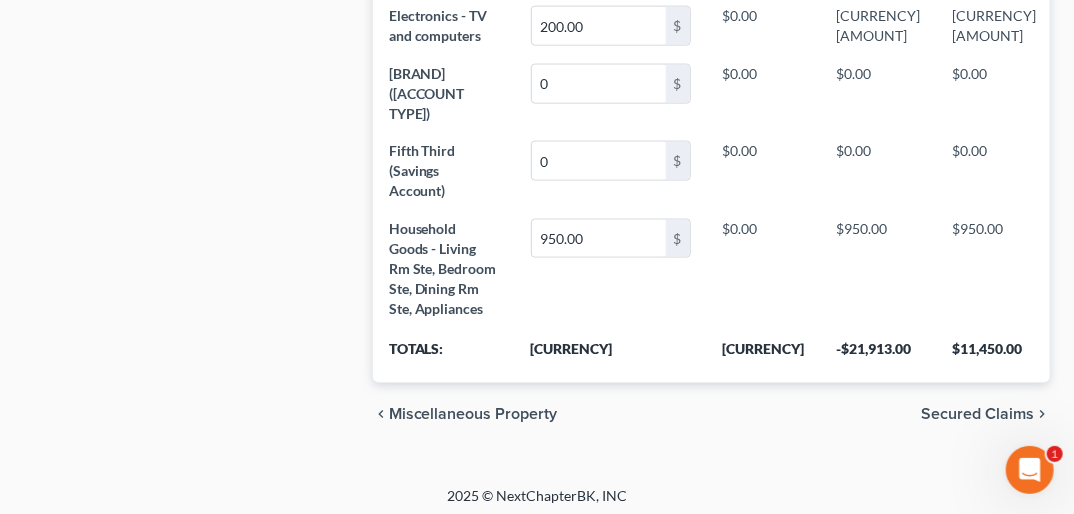 click on "Secured Claims" at bounding box center (977, 415) 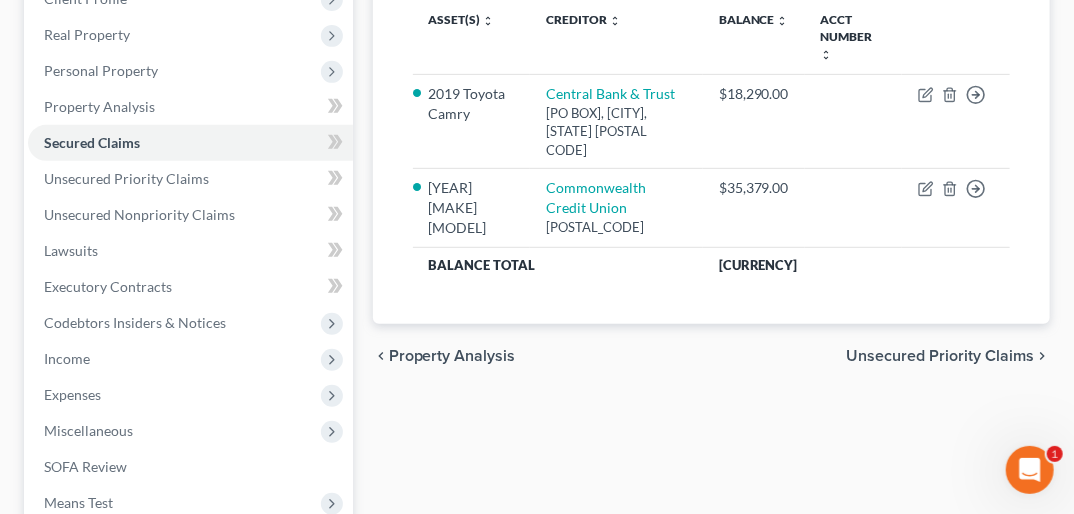 click on "Unsecured Priority Claims" at bounding box center [940, 356] 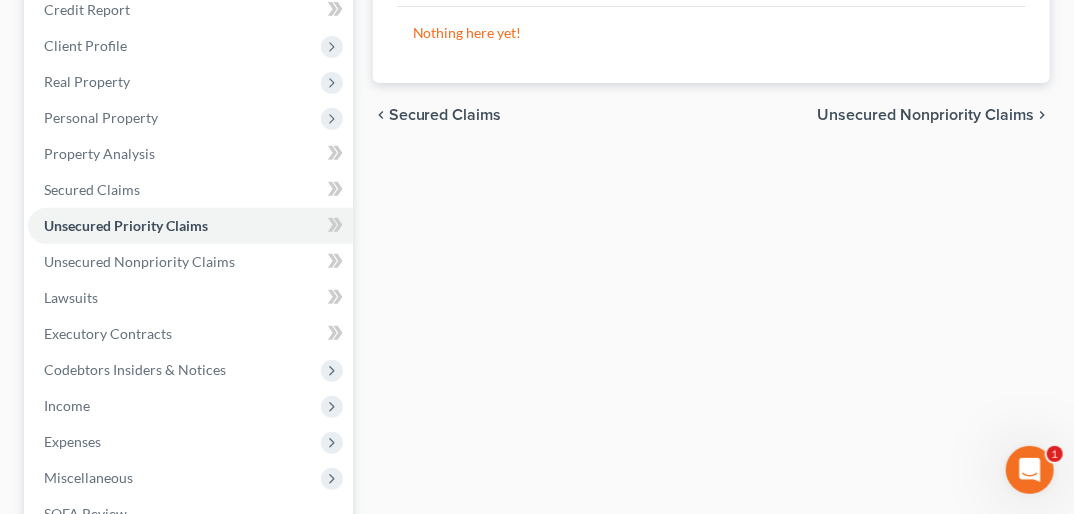 click on "Unsecured Nonpriority Claims" at bounding box center (925, 115) 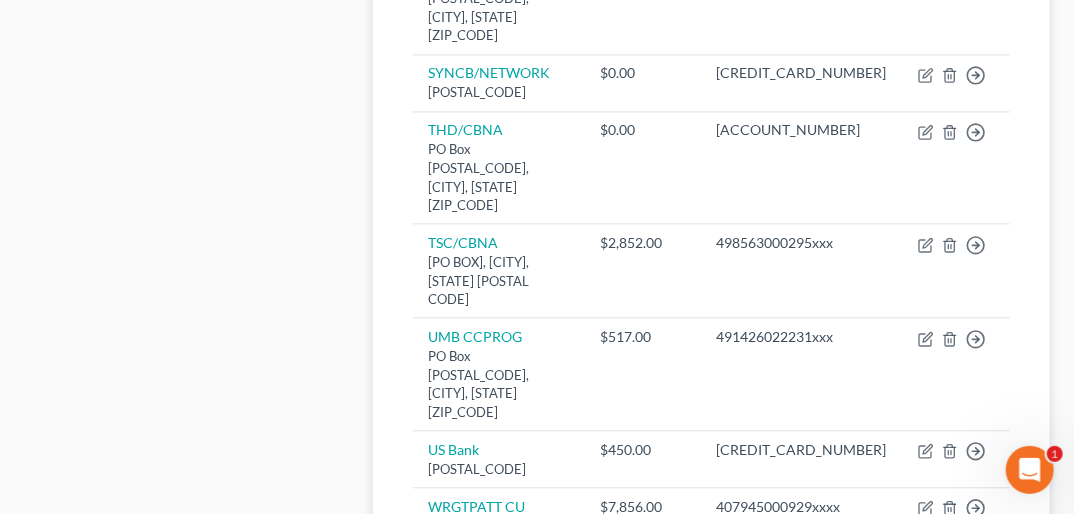 click on "Lawsuits" at bounding box center [1002, 690] 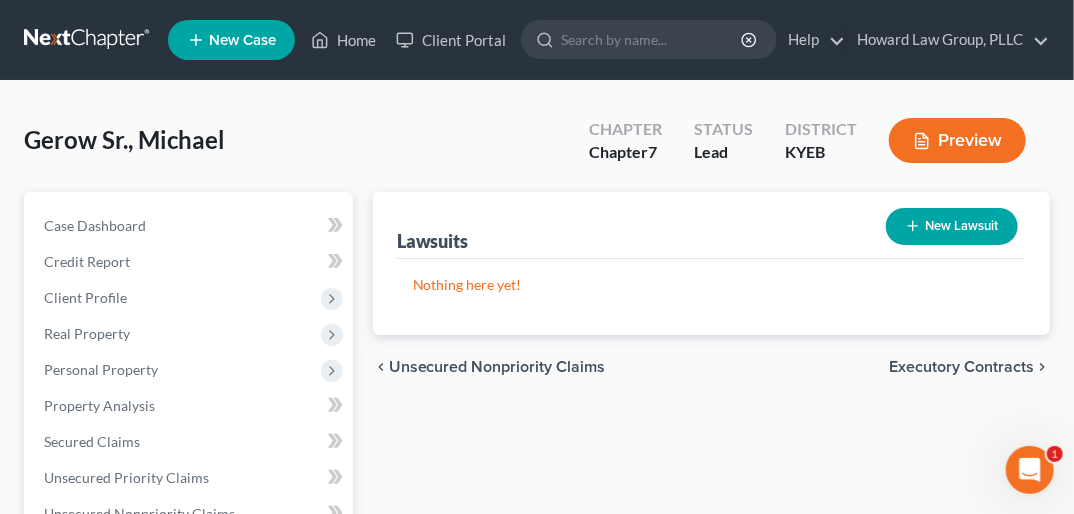 click on "Executory Contracts" at bounding box center (961, 367) 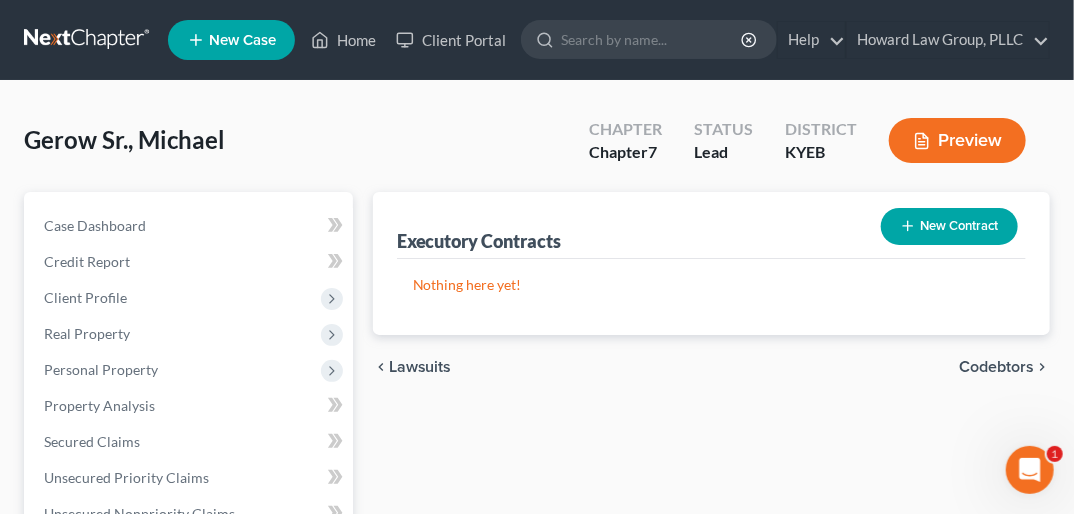 click on "Codebtors" at bounding box center [996, 367] 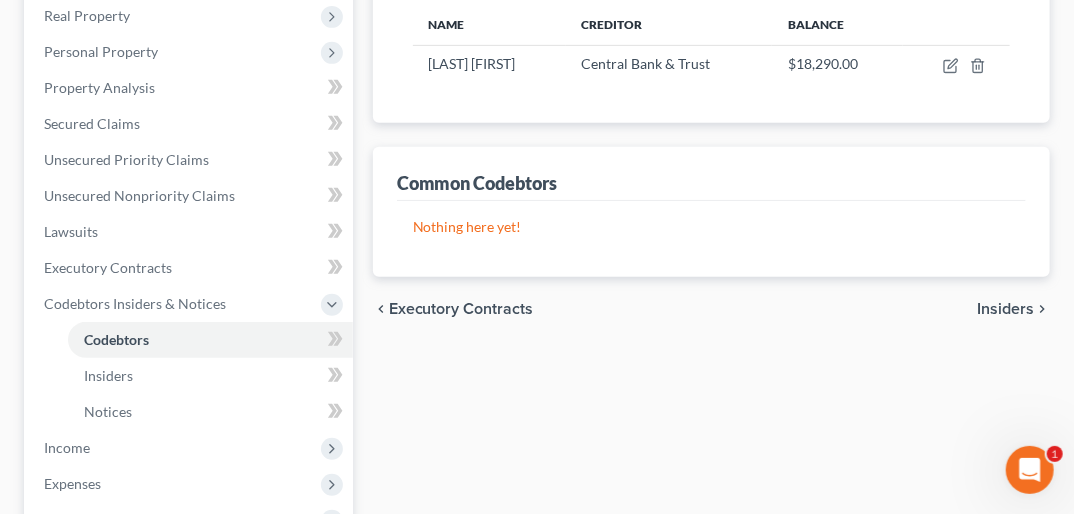 click on "Insiders" at bounding box center (1005, 309) 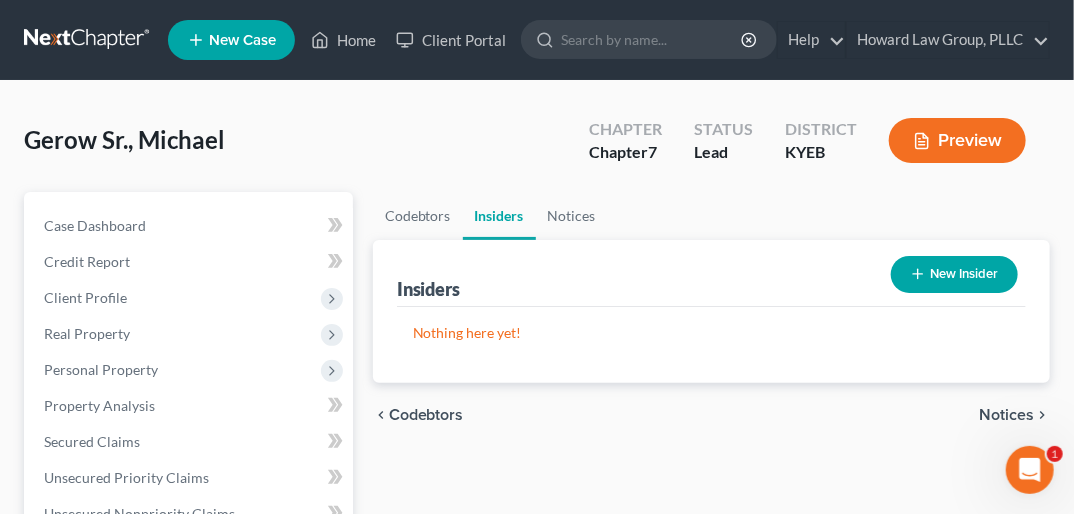 click on "Notices" at bounding box center [1006, 415] 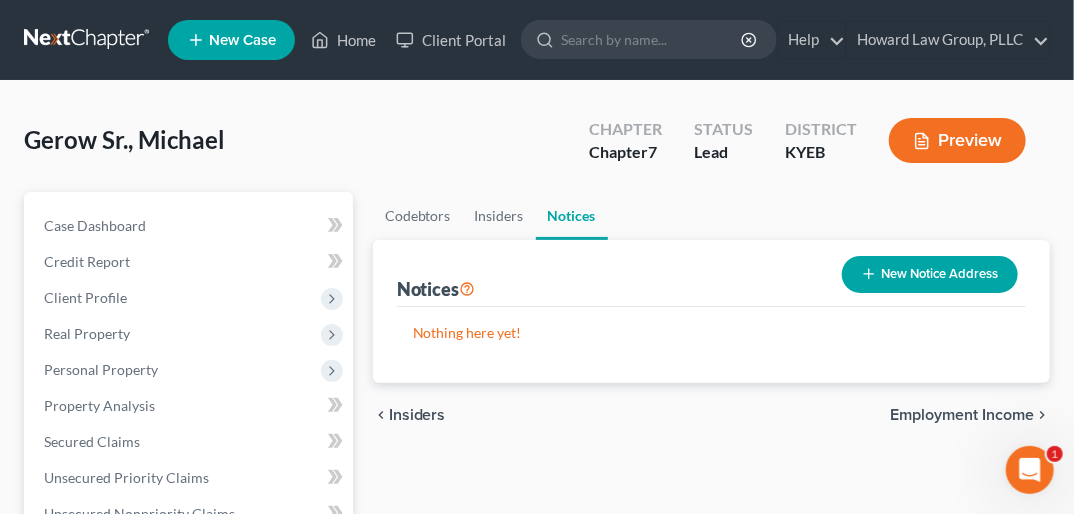 click on "Employment Income" at bounding box center [962, 415] 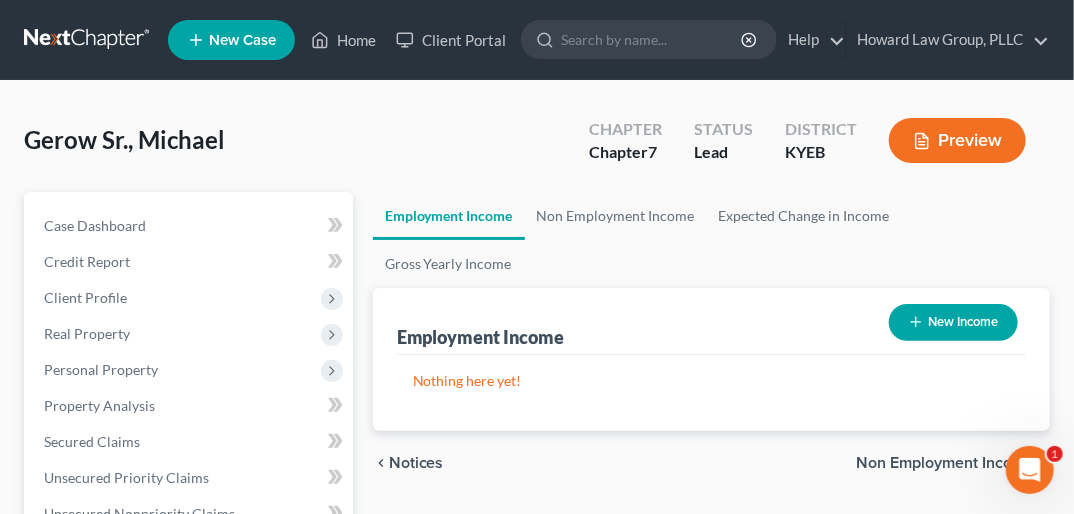 click on "Non Employment Income" at bounding box center [945, 463] 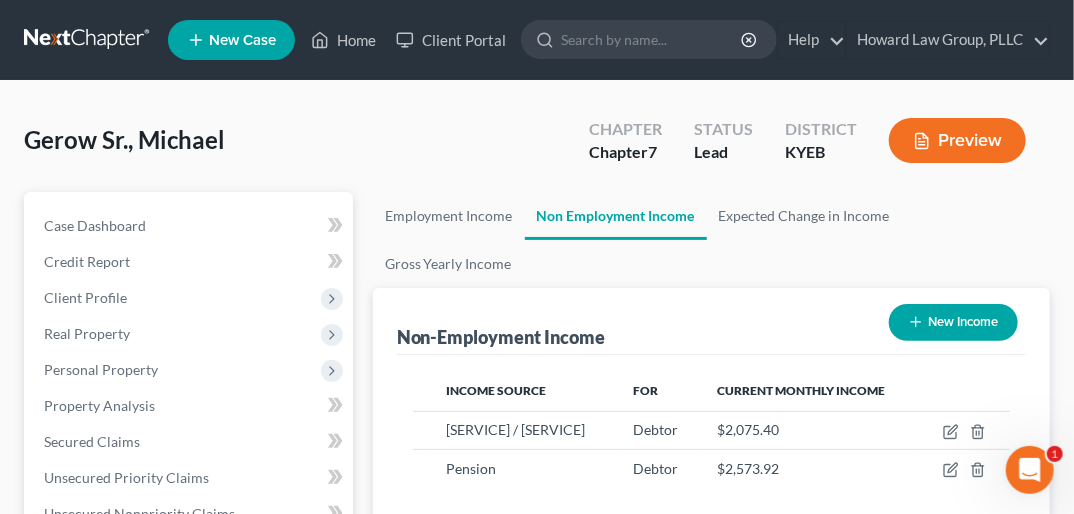 scroll, scrollTop: 999700, scrollLeft: 999362, axis: both 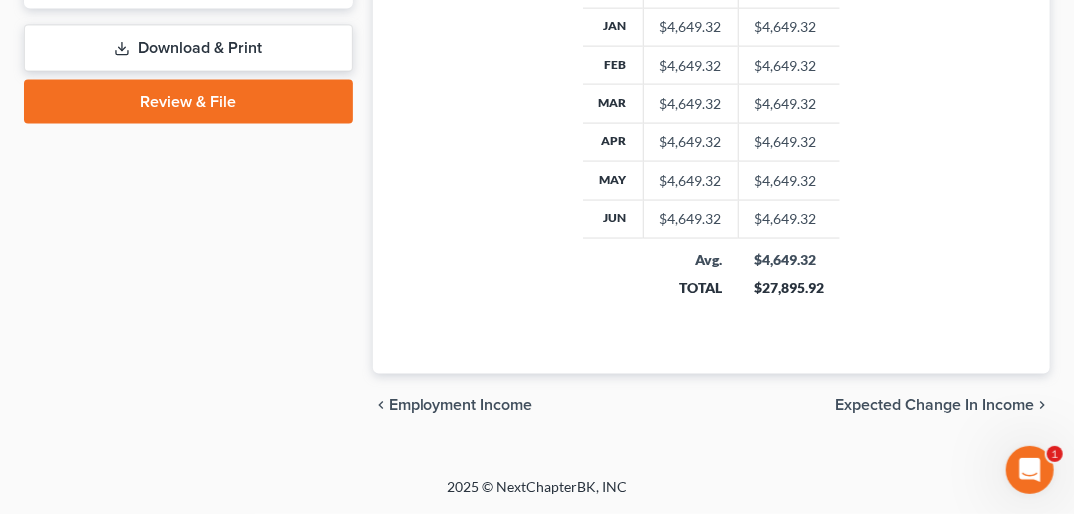 click on "Expected Change in Income" at bounding box center [934, 406] 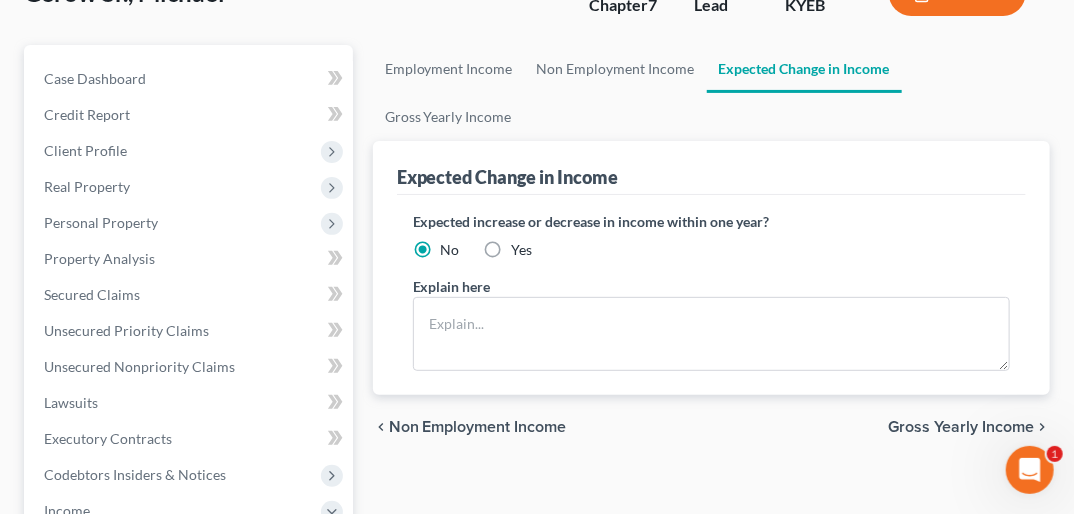 scroll, scrollTop: 0, scrollLeft: 0, axis: both 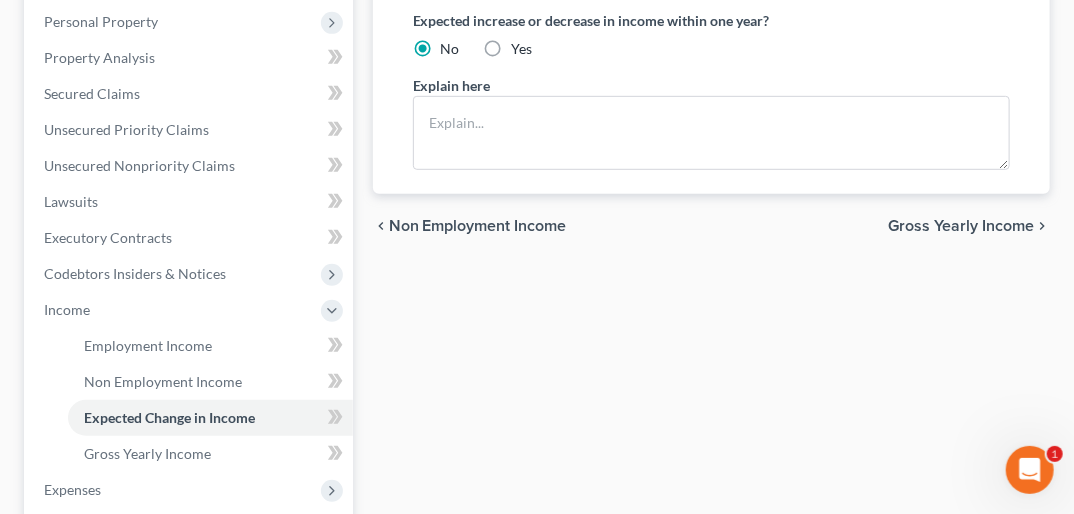 click on "Gross Yearly Income" at bounding box center [961, 226] 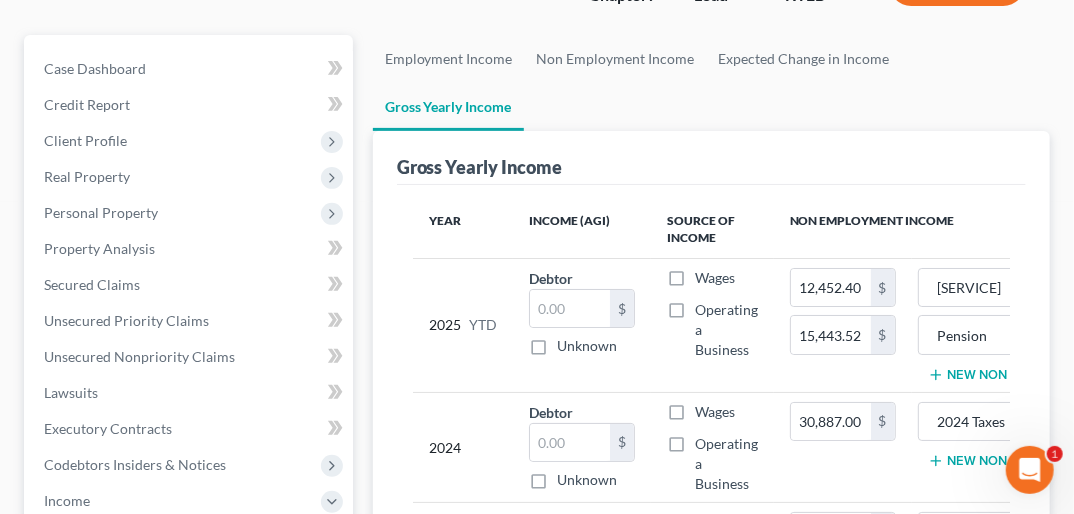 scroll, scrollTop: 0, scrollLeft: 0, axis: both 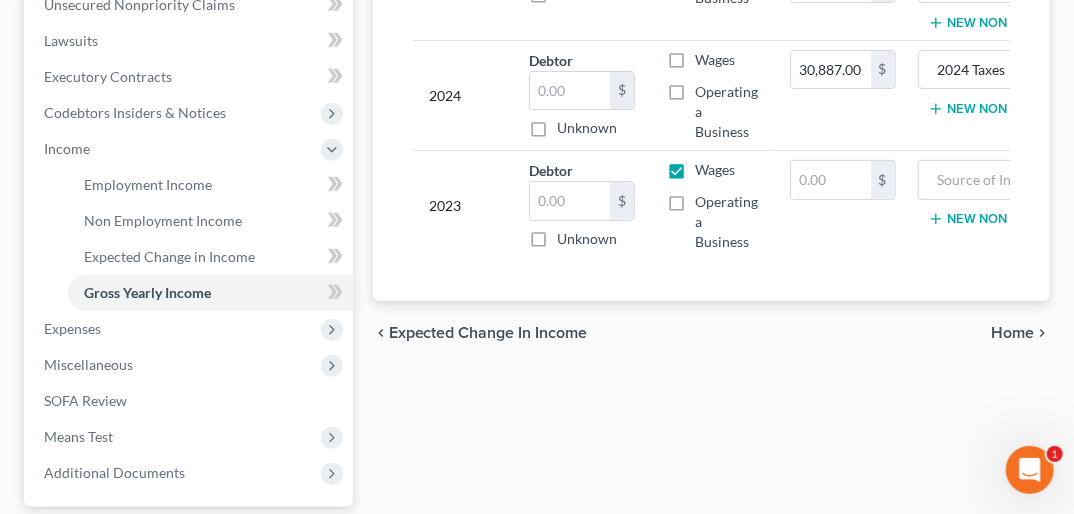 click on "Home" at bounding box center [1012, 333] 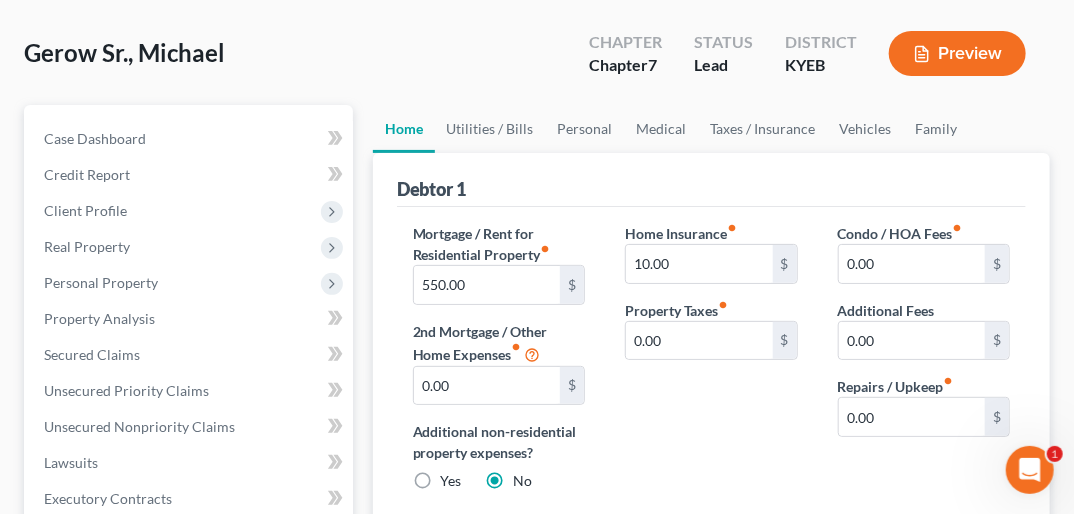 scroll, scrollTop: 0, scrollLeft: 0, axis: both 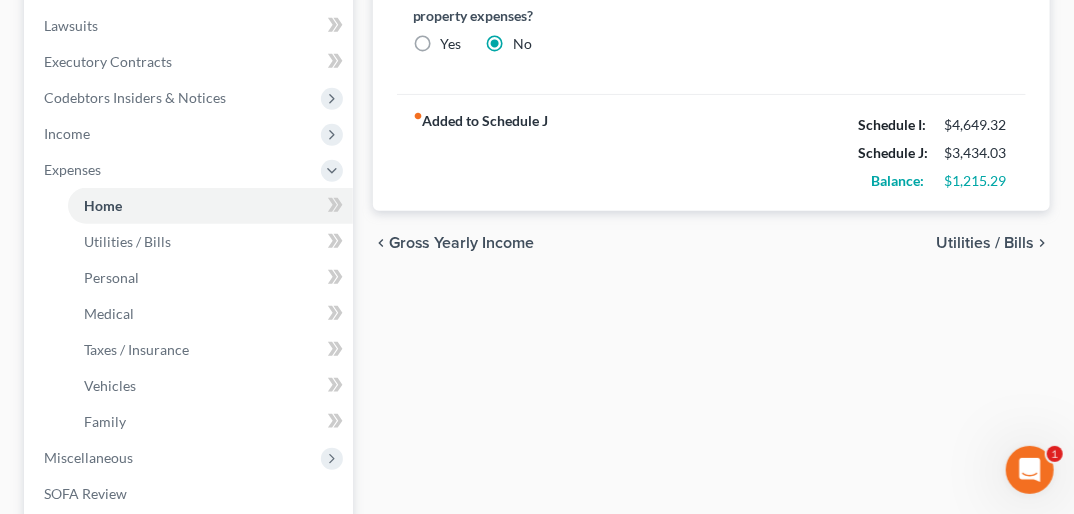 click on "Utilities / Bills" at bounding box center [985, 243] 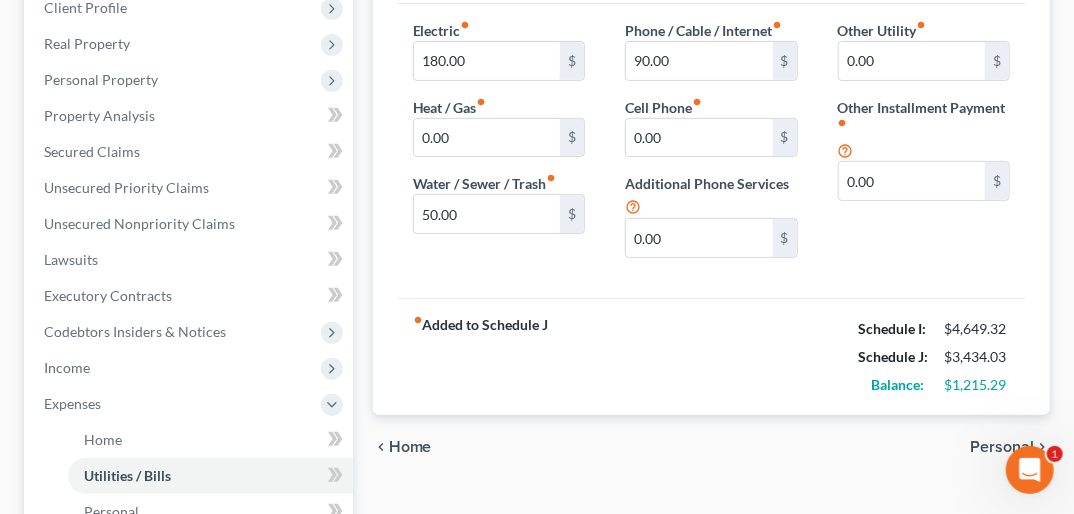scroll, scrollTop: 0, scrollLeft: 0, axis: both 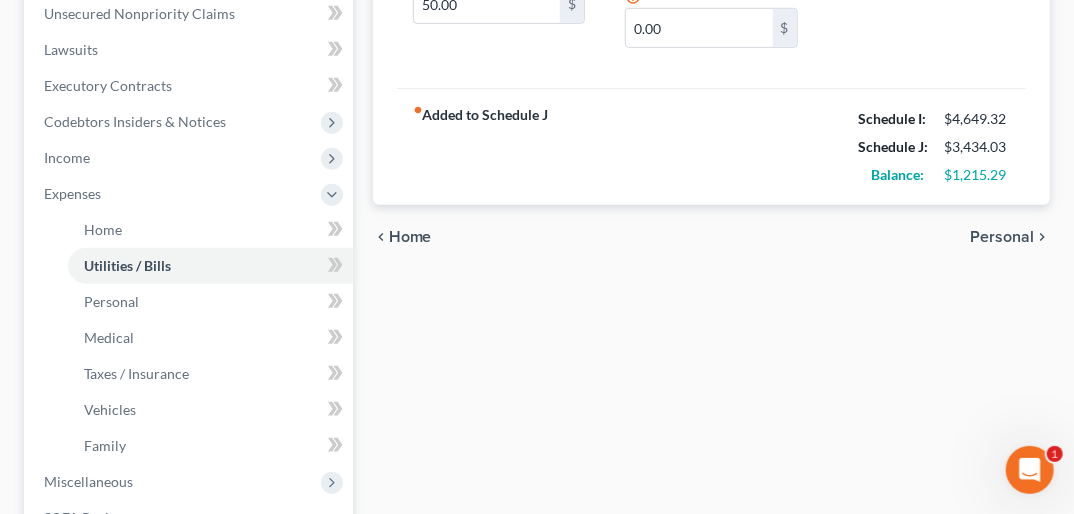click on "Personal" at bounding box center [1002, 237] 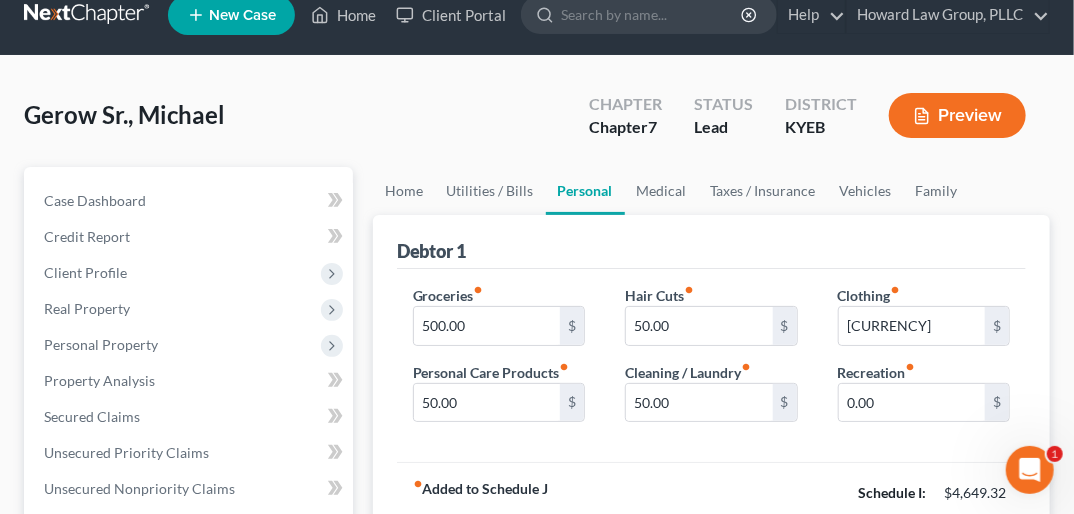 scroll, scrollTop: 0, scrollLeft: 0, axis: both 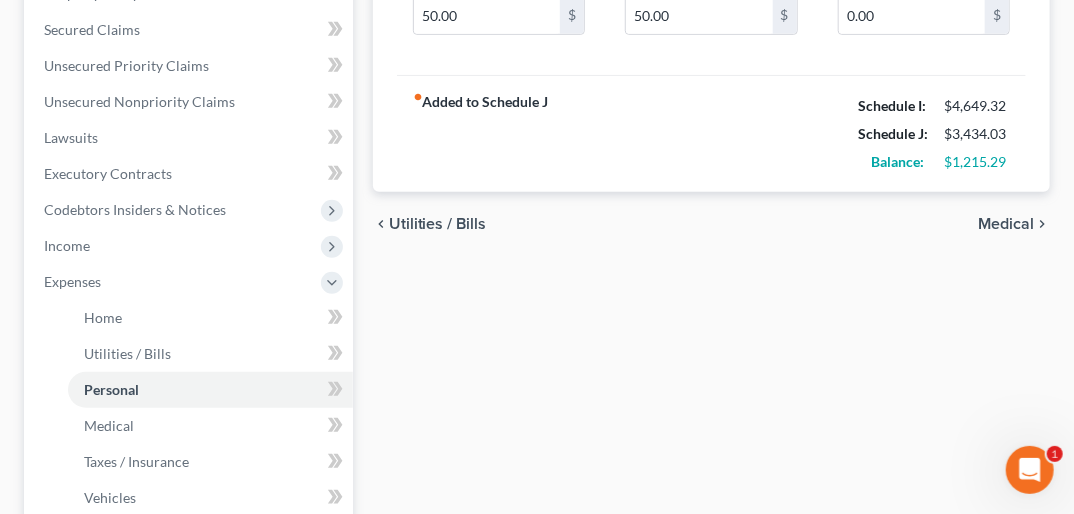 click on "Medical" at bounding box center [1006, 224] 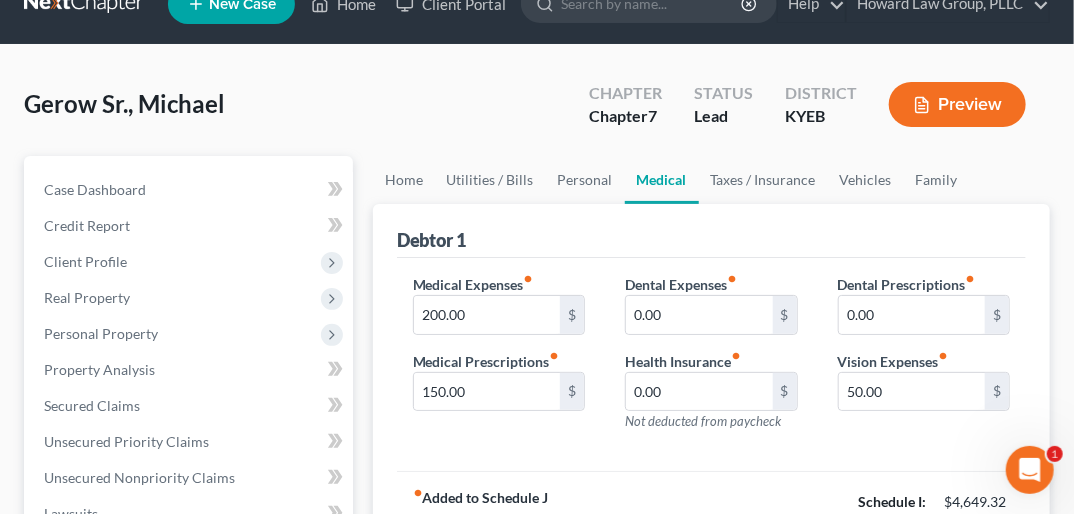 scroll, scrollTop: 0, scrollLeft: 0, axis: both 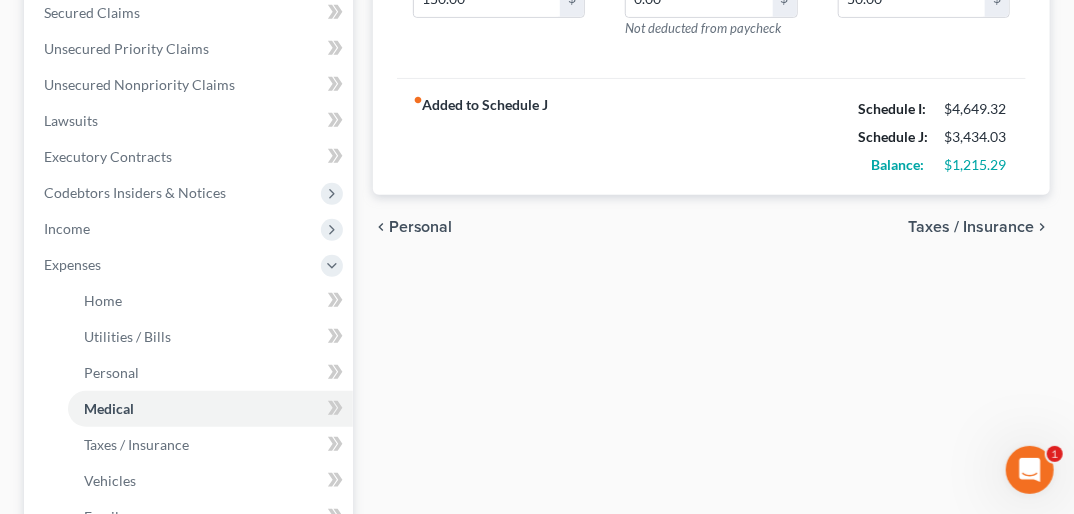 click on "Taxes / Insurance" at bounding box center (971, 227) 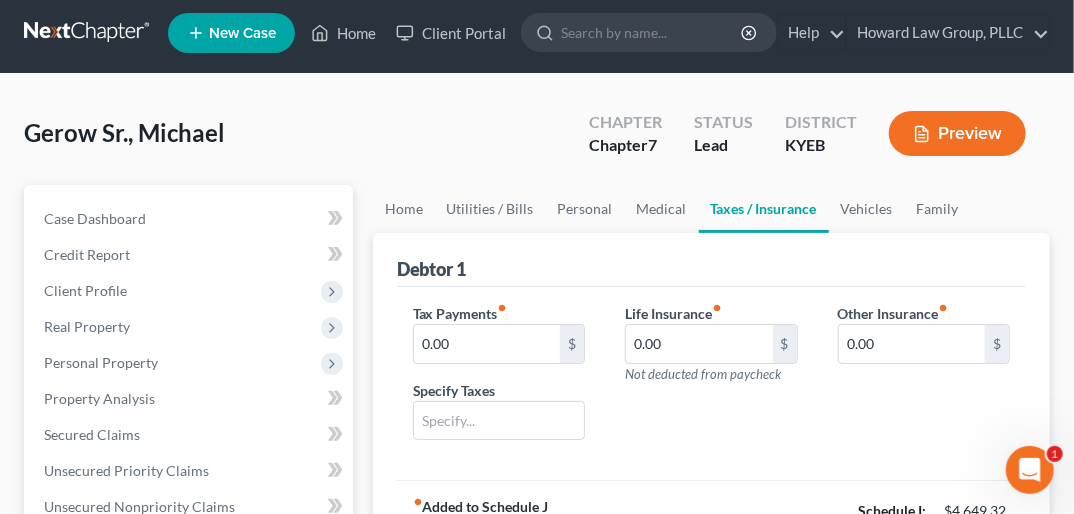 scroll, scrollTop: 0, scrollLeft: 0, axis: both 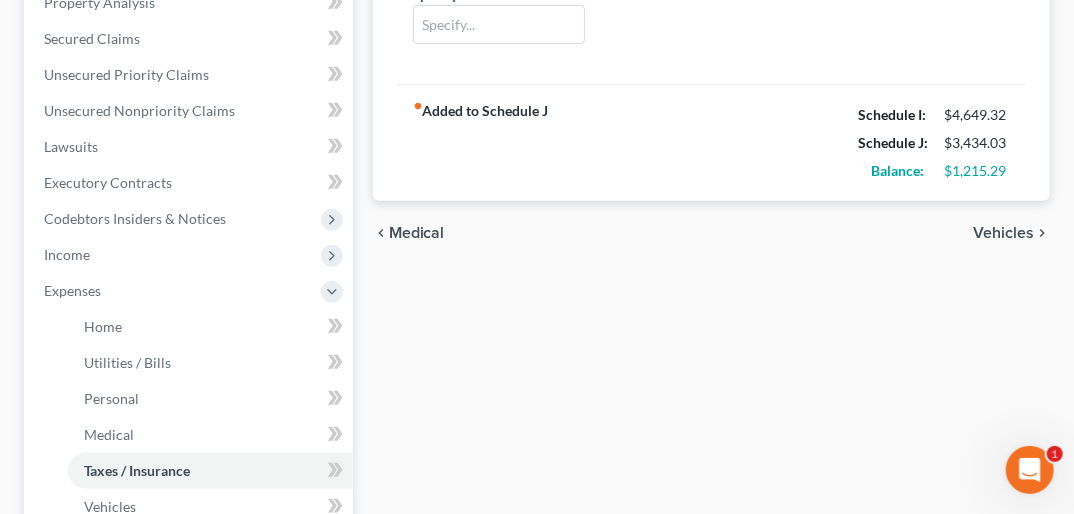 click on "Vehicles" at bounding box center (1003, 233) 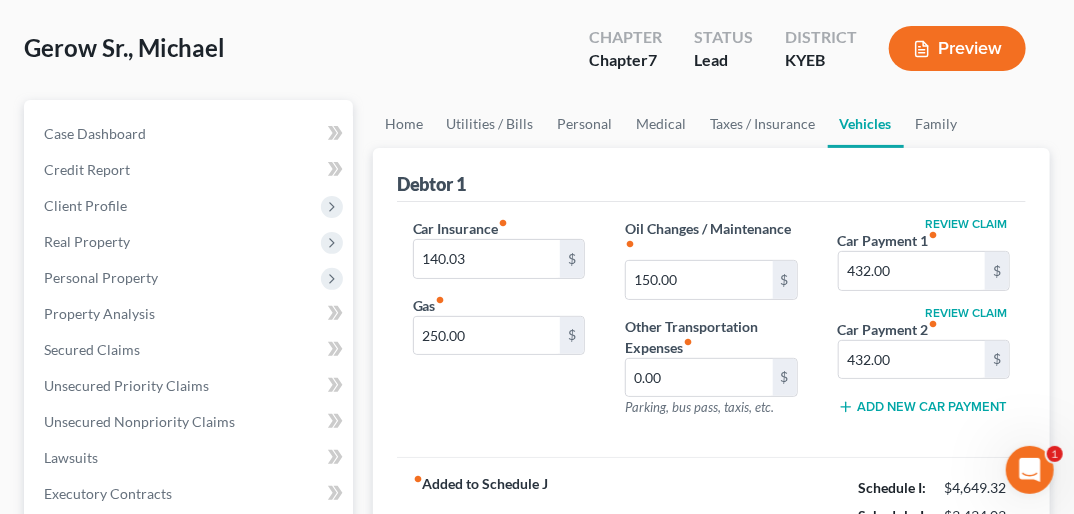 scroll, scrollTop: 0, scrollLeft: 0, axis: both 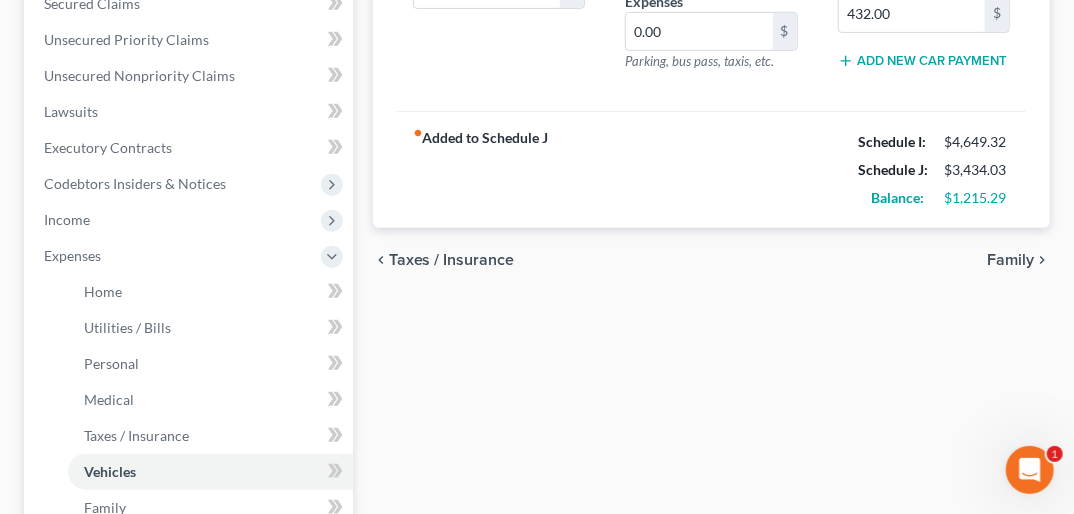 click on "Family" at bounding box center (1010, 260) 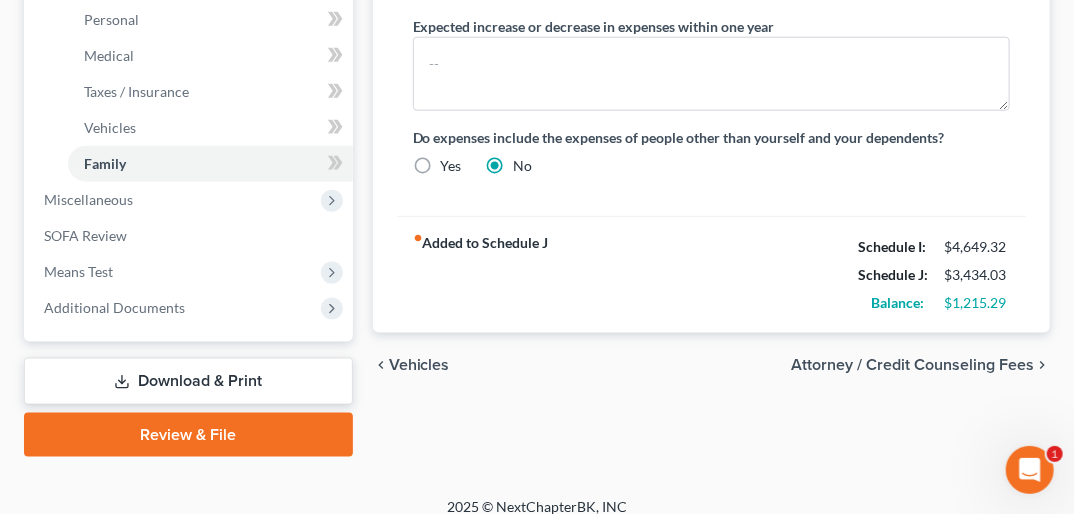 scroll, scrollTop: 800, scrollLeft: 0, axis: vertical 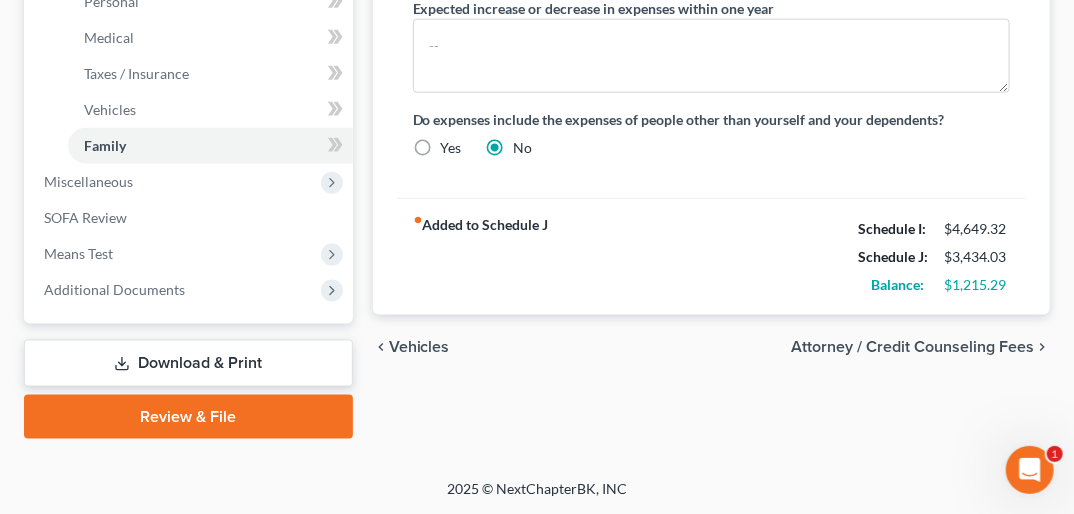 click on "Attorney / Credit Counseling Fees" at bounding box center (912, 347) 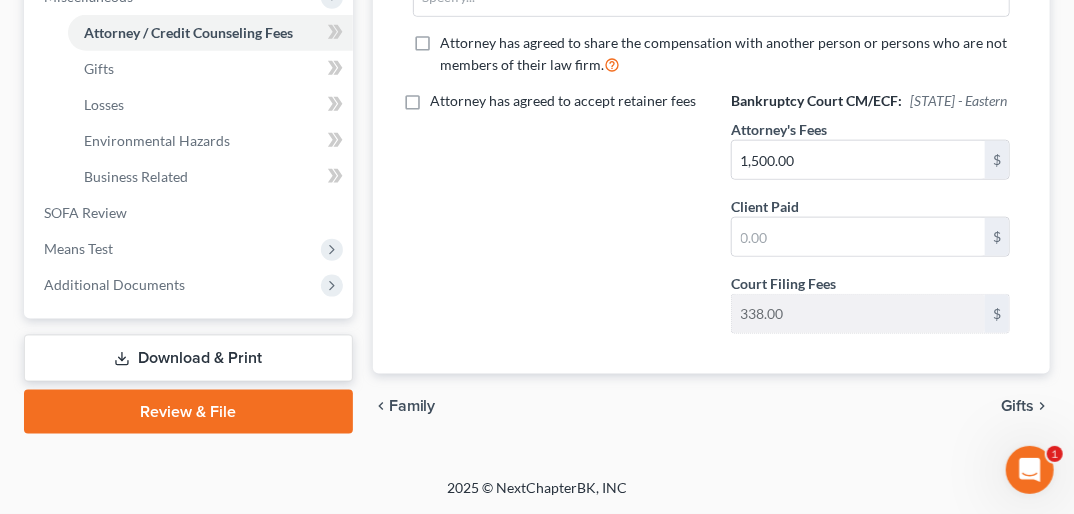 scroll, scrollTop: 749, scrollLeft: 0, axis: vertical 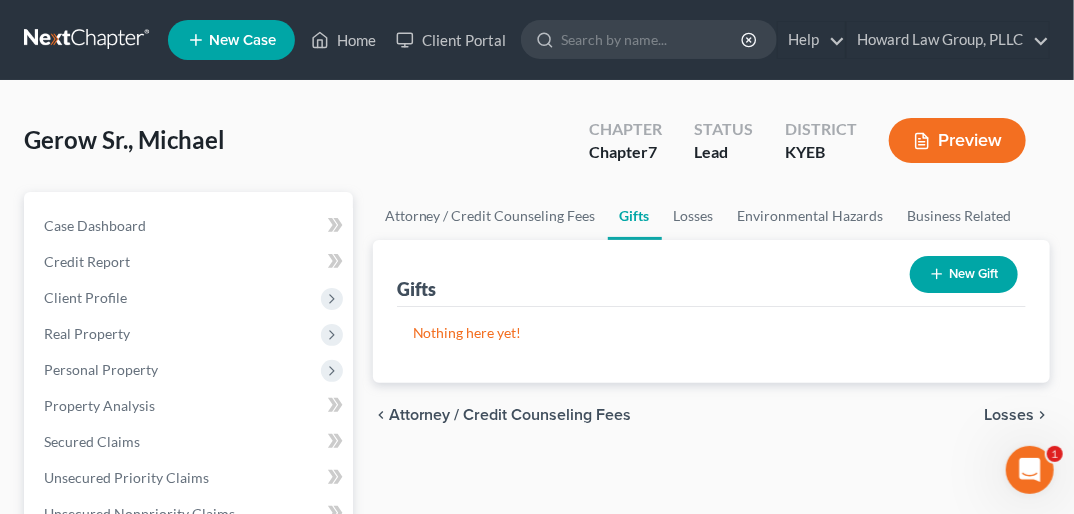 click on "Losses" at bounding box center (1009, 415) 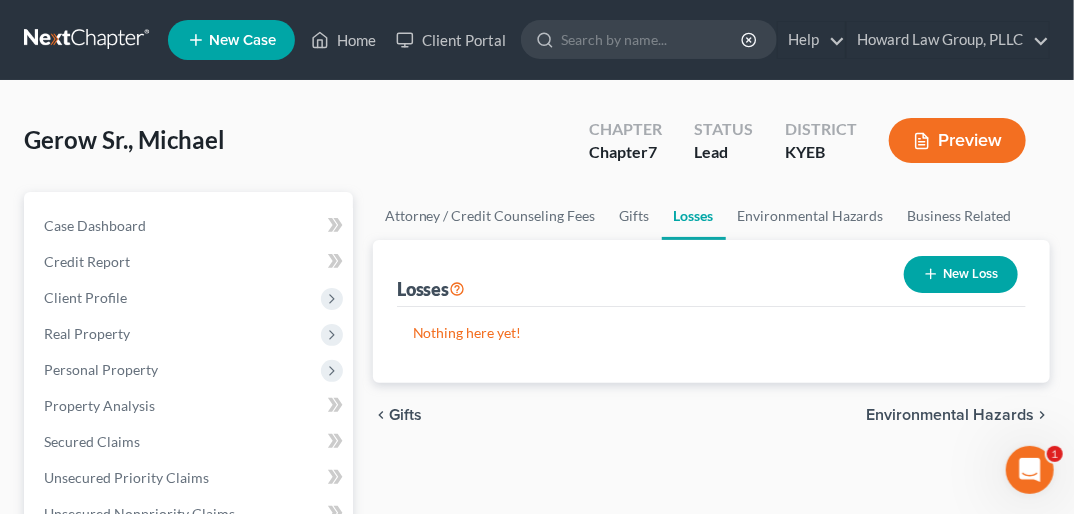 click on "Environmental Hazards" at bounding box center [950, 415] 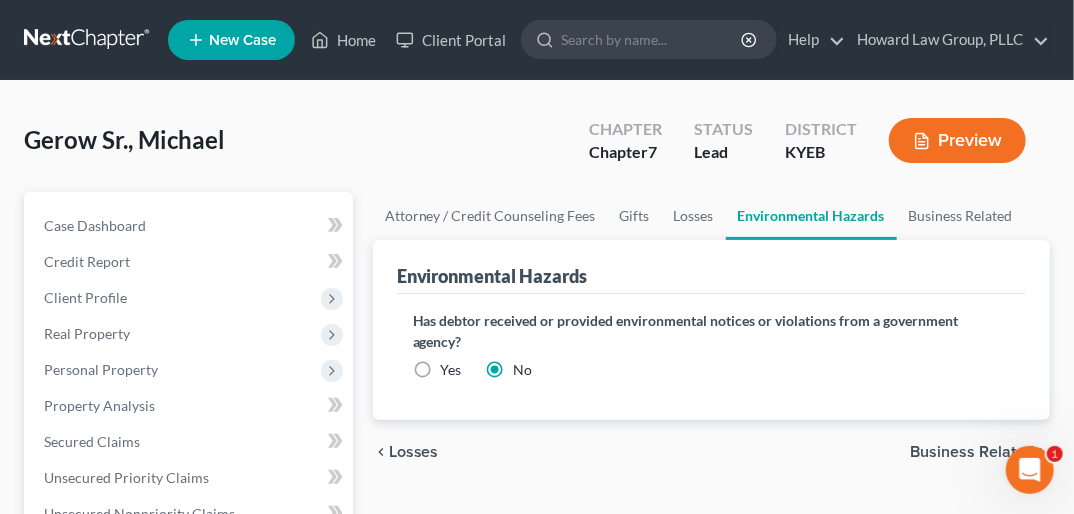 click on "Business Related" at bounding box center [972, 452] 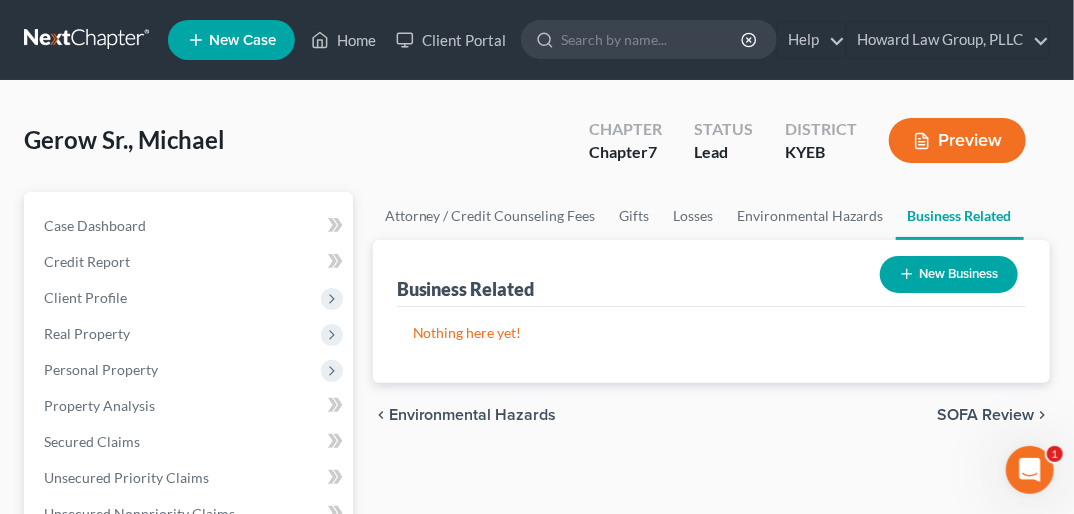 click on "SOFA Review" at bounding box center (985, 415) 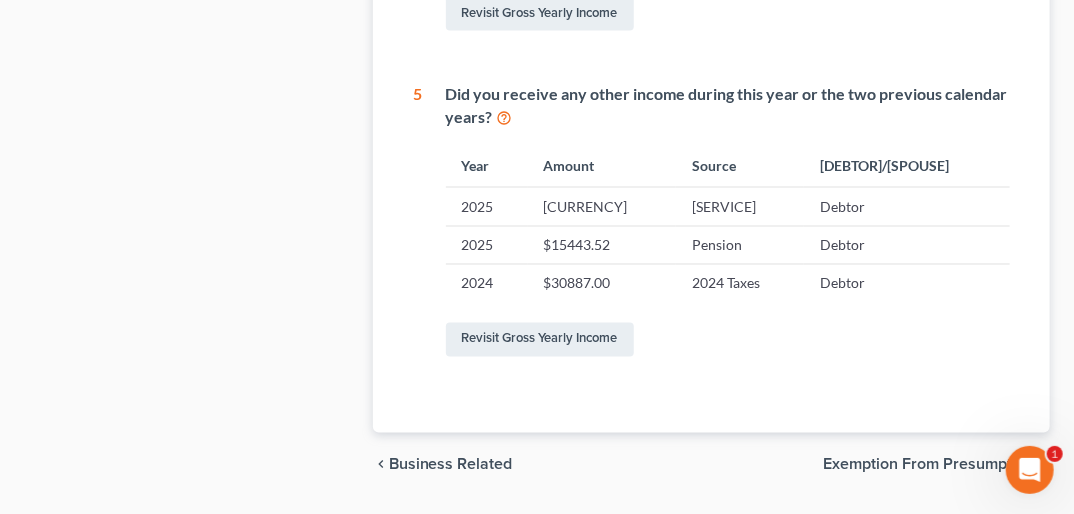 scroll, scrollTop: 1141, scrollLeft: 0, axis: vertical 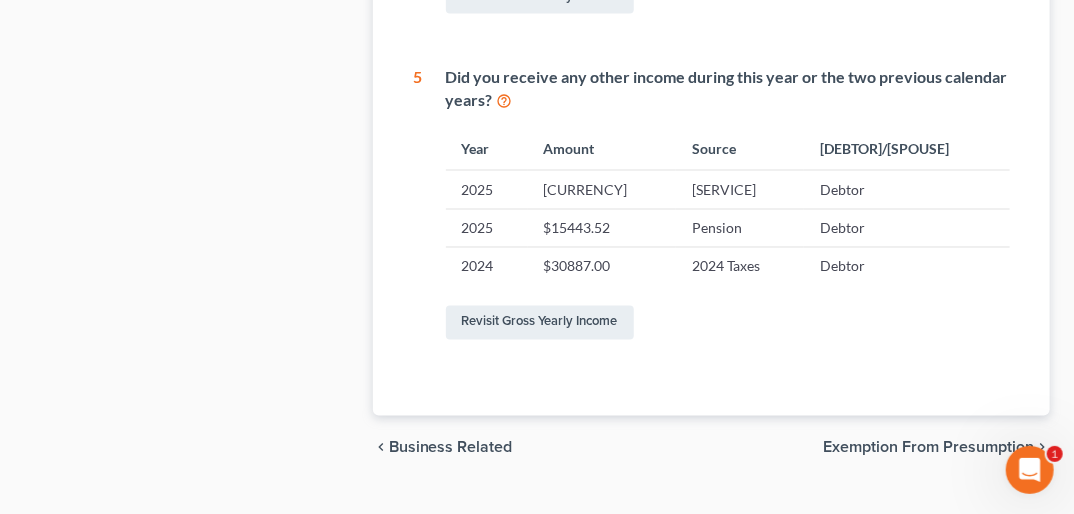 click on "Exemption from Presumption" at bounding box center (928, 448) 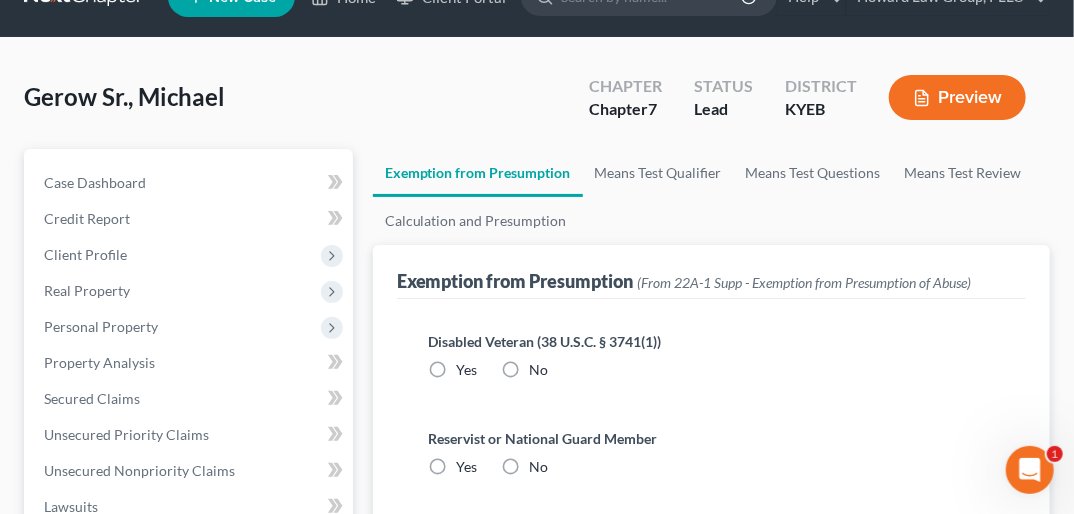 scroll, scrollTop: 0, scrollLeft: 0, axis: both 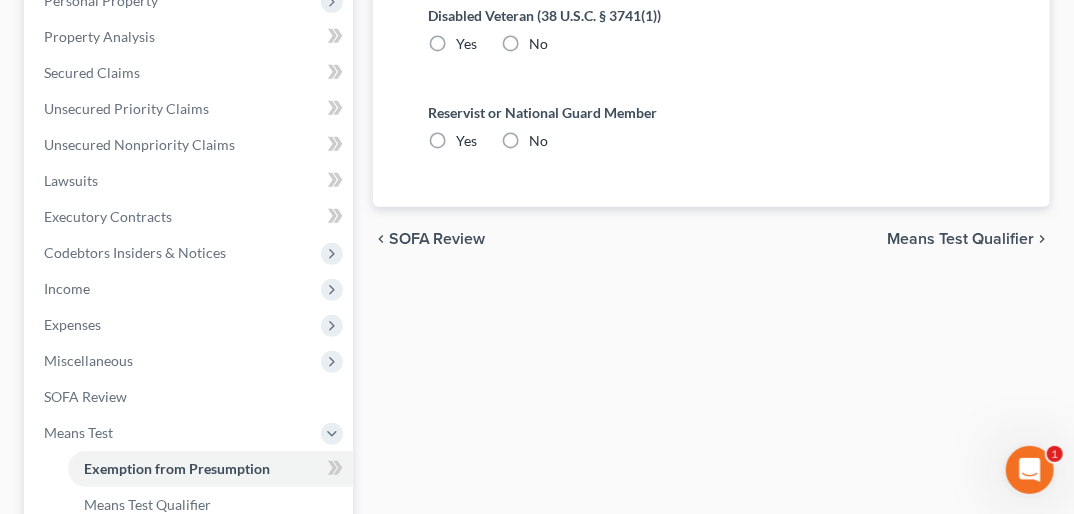 click on "Means Test Qualifier" at bounding box center (960, 239) 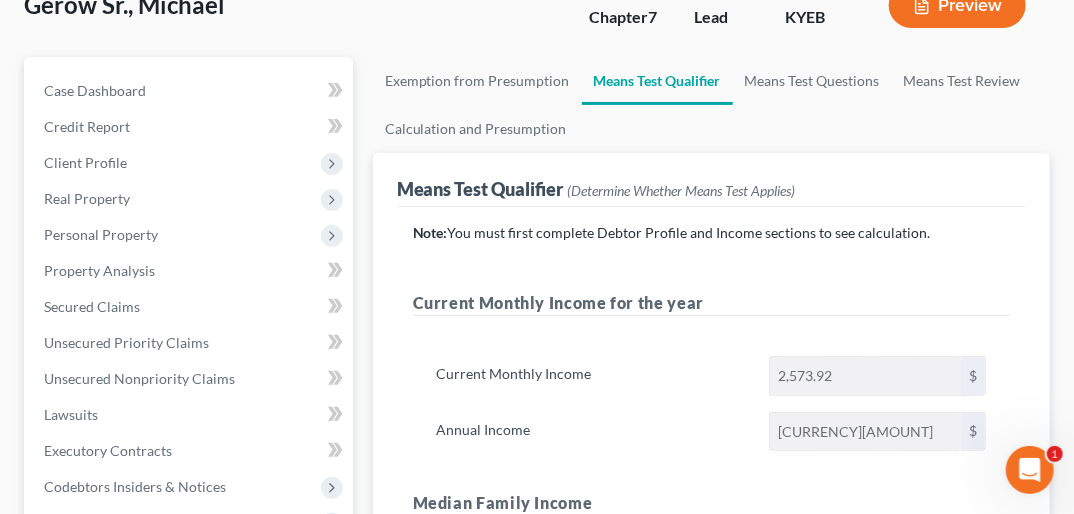 scroll, scrollTop: 0, scrollLeft: 0, axis: both 